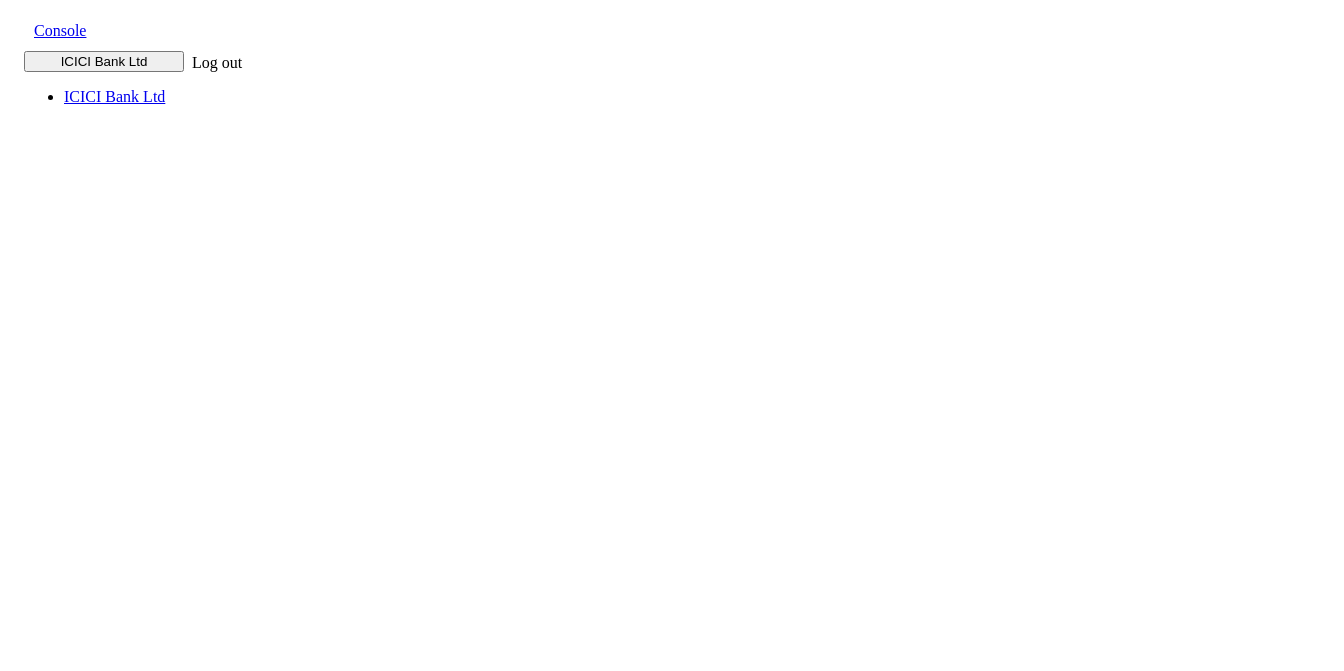 scroll, scrollTop: 0, scrollLeft: 0, axis: both 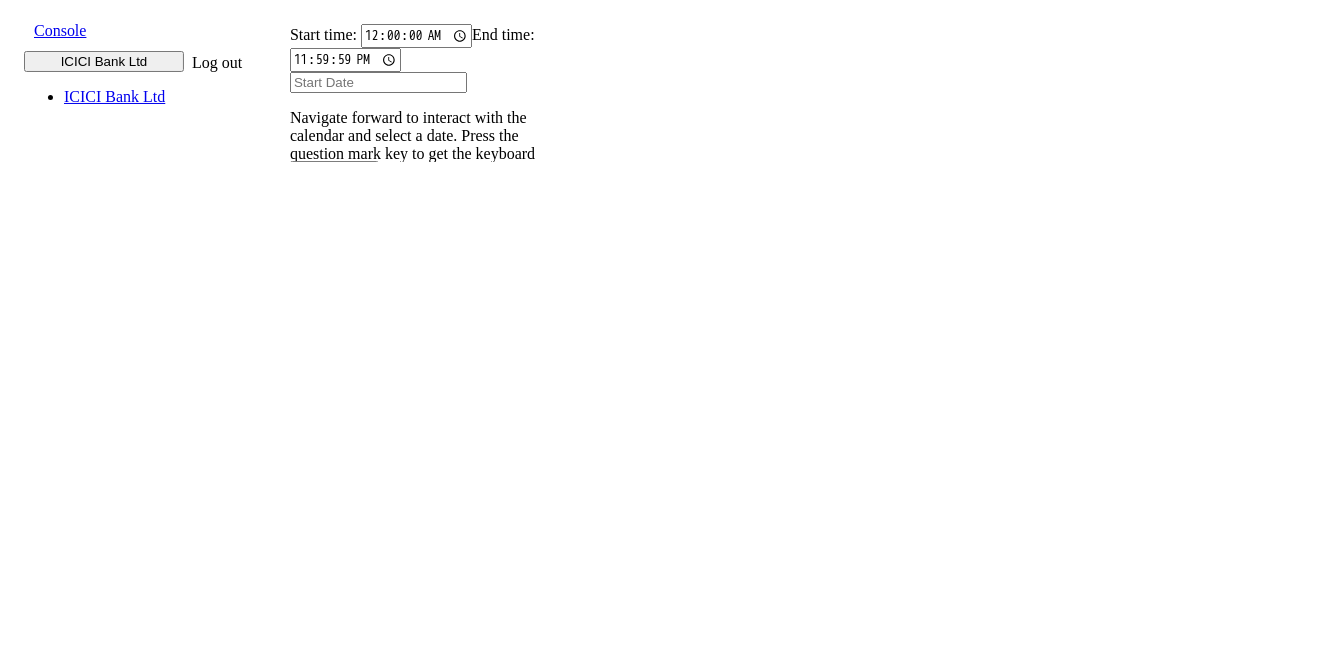 click on "00CH7J..." at bounding box center (314, 466) 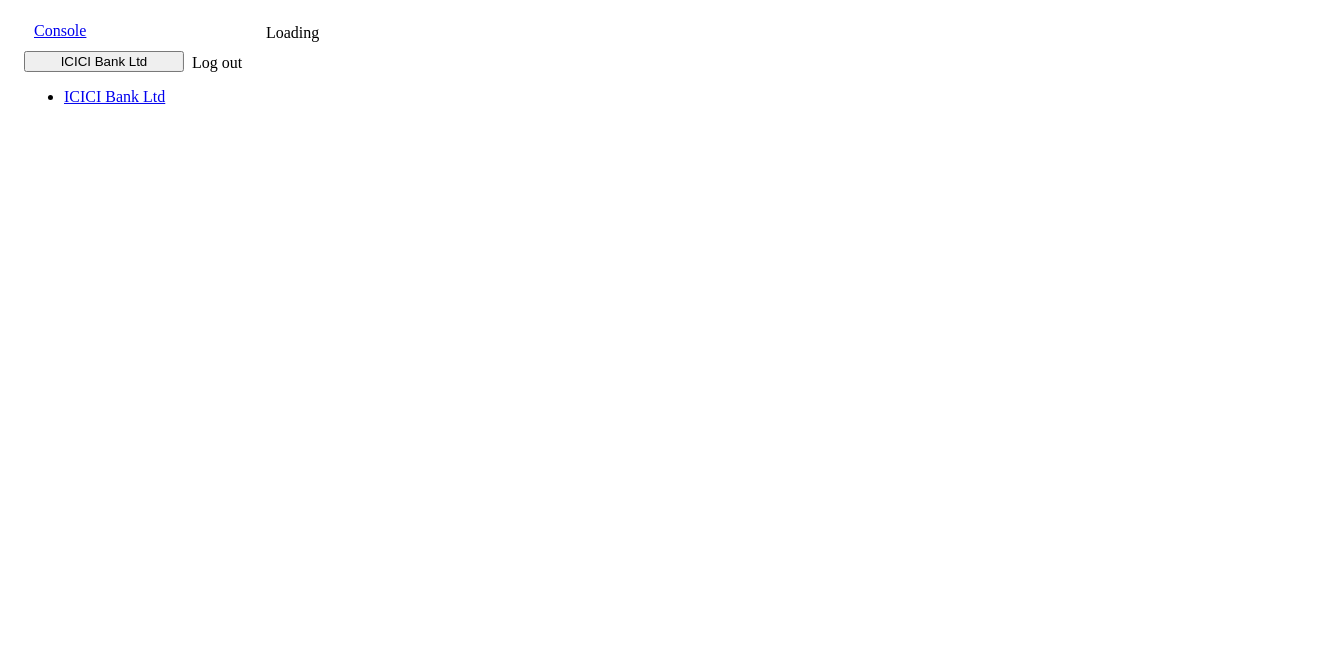 scroll, scrollTop: 0, scrollLeft: 0, axis: both 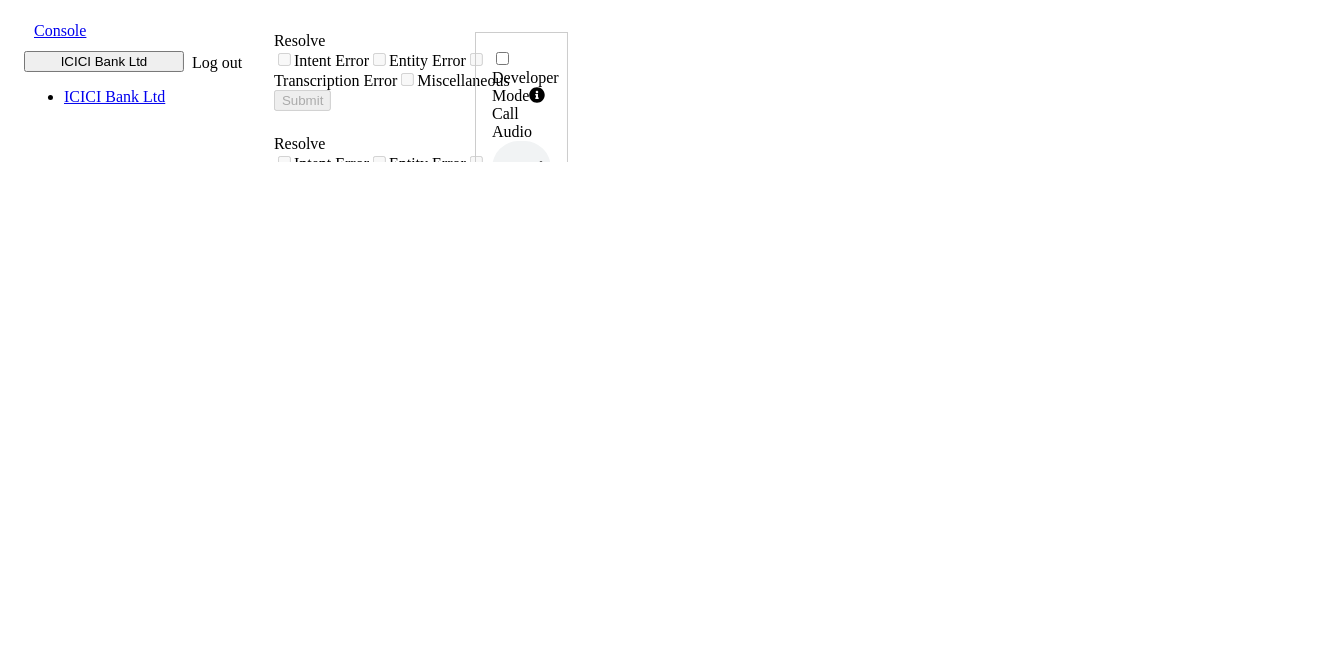 click at bounding box center (18, 29) 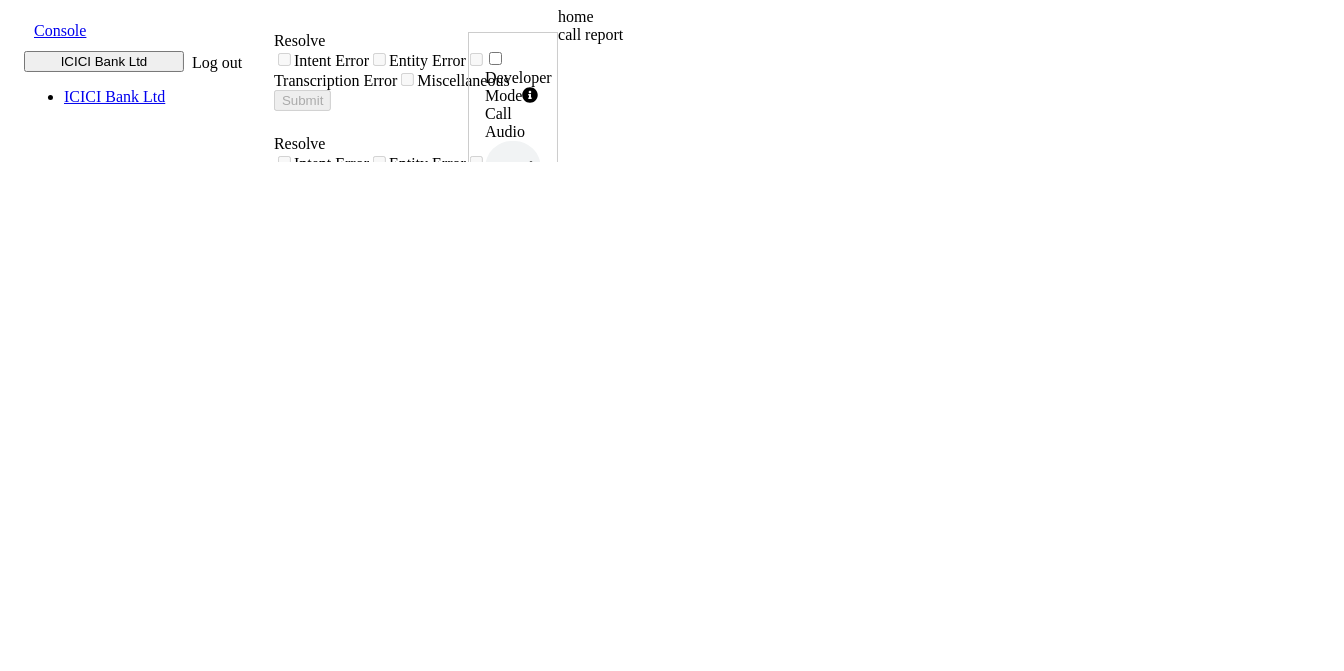 click on "call report" at bounding box center [733, 35] 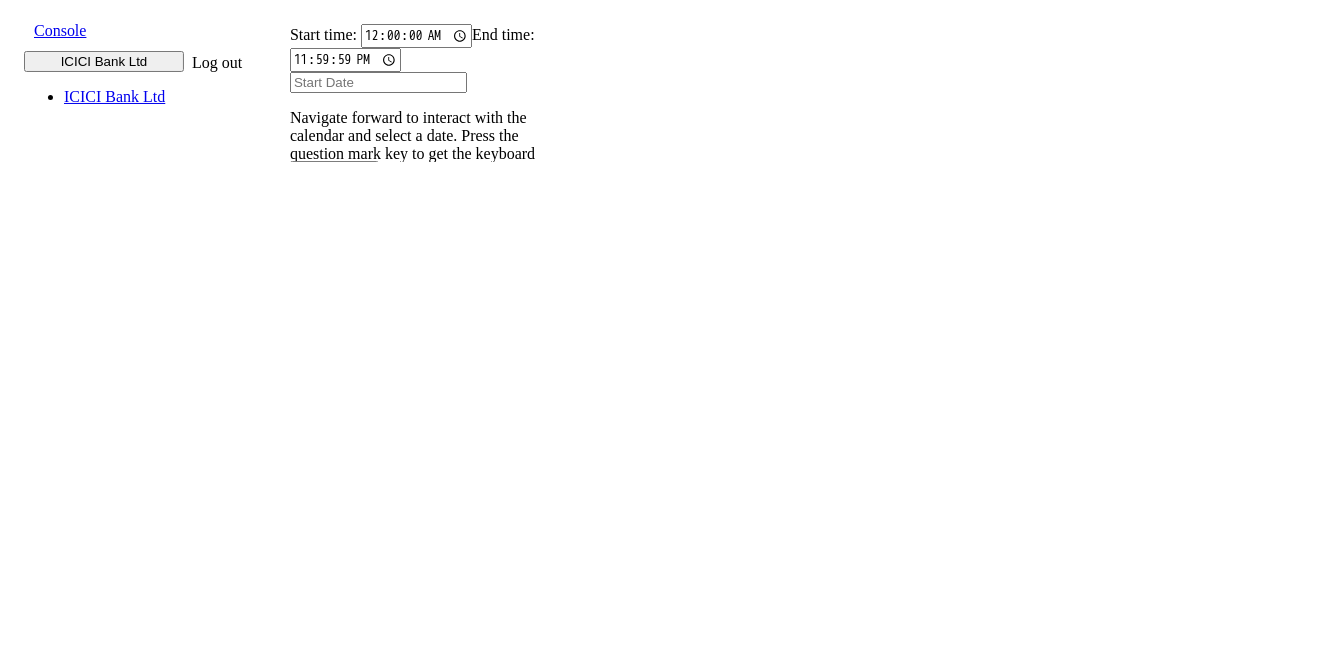scroll, scrollTop: 0, scrollLeft: 0, axis: both 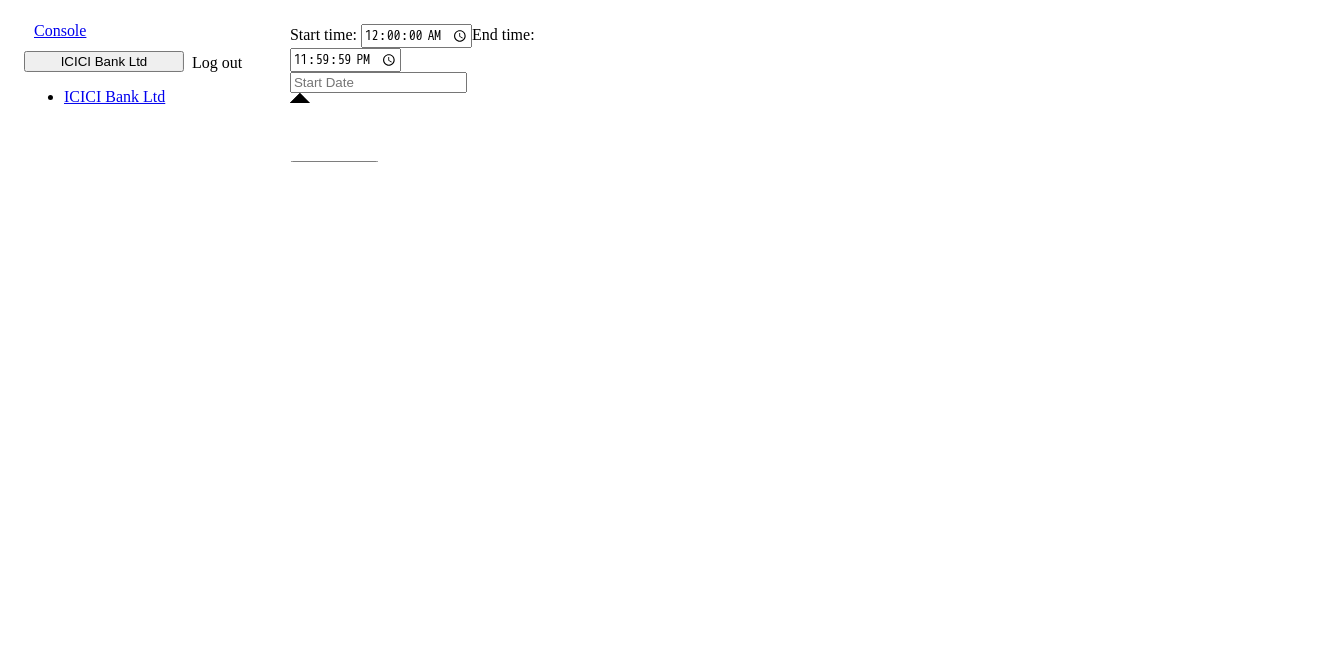 click on "23" at bounding box center (454, 2275) 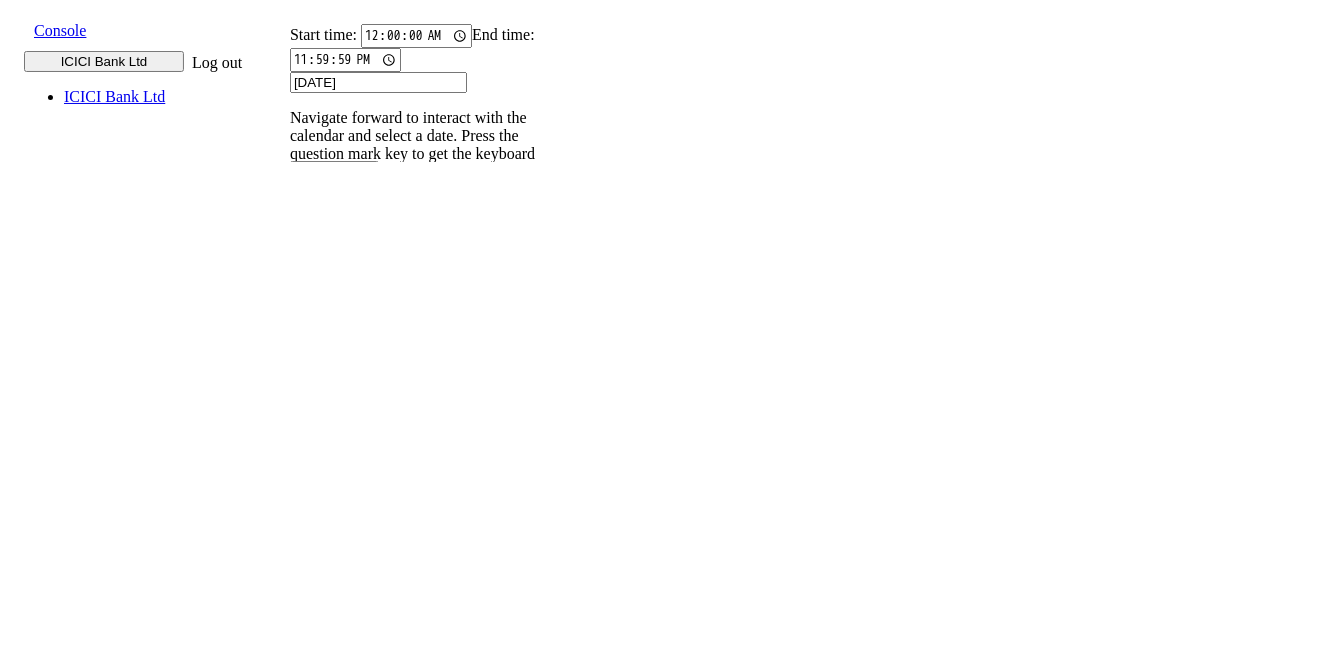 click on "23" at bounding box center (454, 2121) 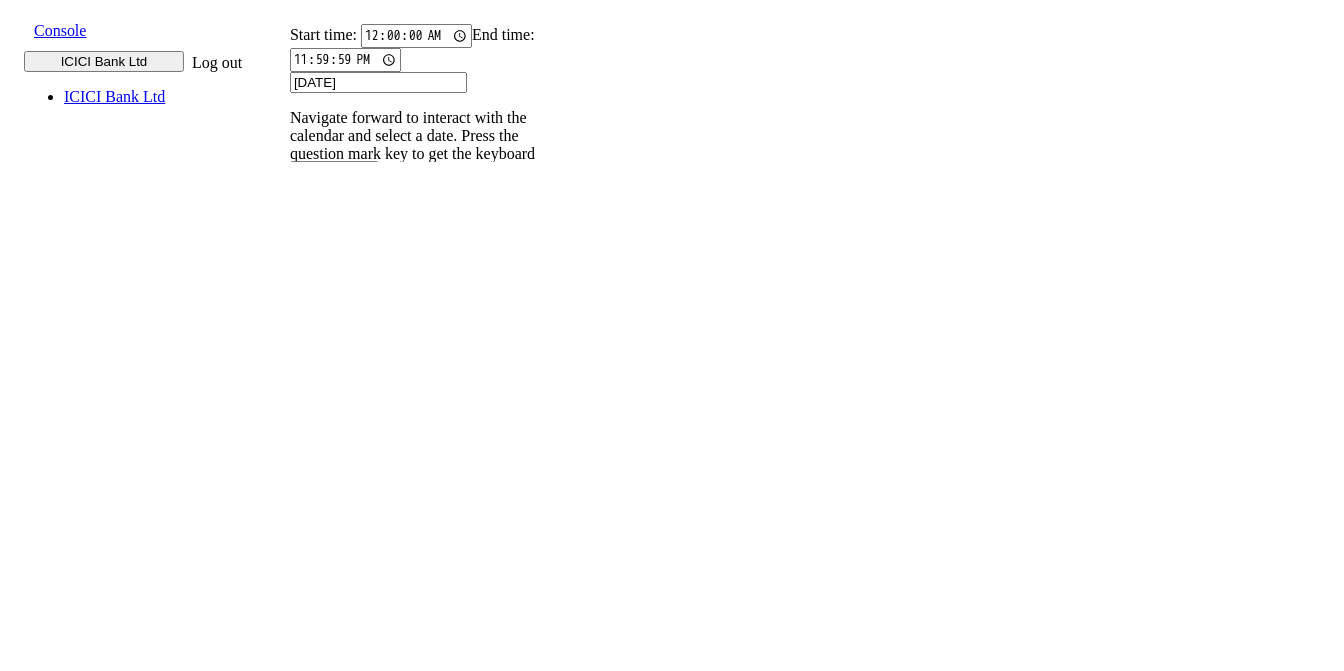 click on "9820583145" at bounding box center (302, 275) 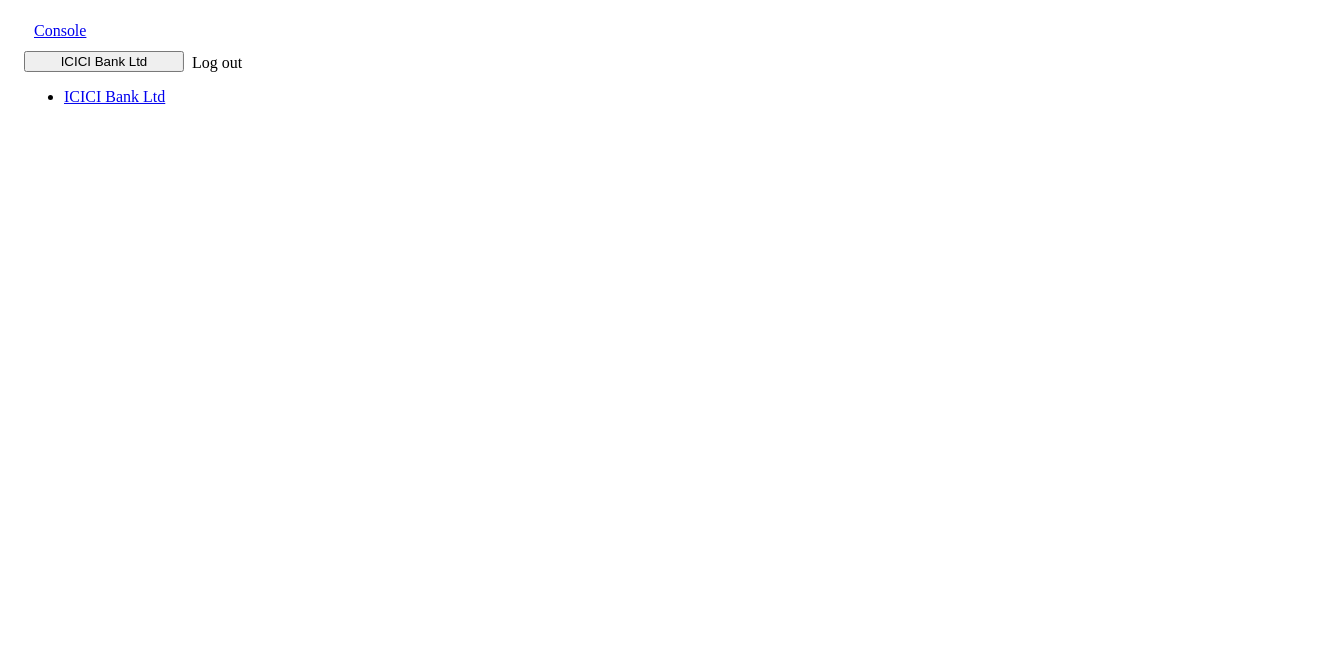 scroll, scrollTop: 0, scrollLeft: 0, axis: both 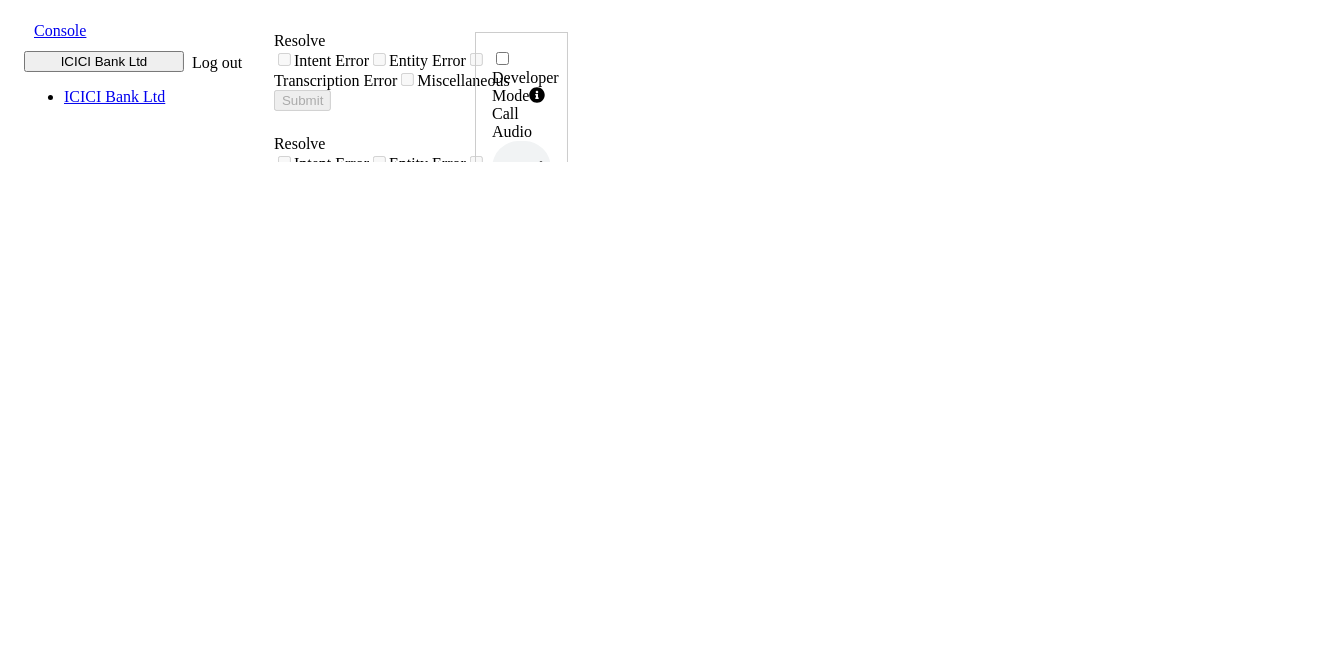 click 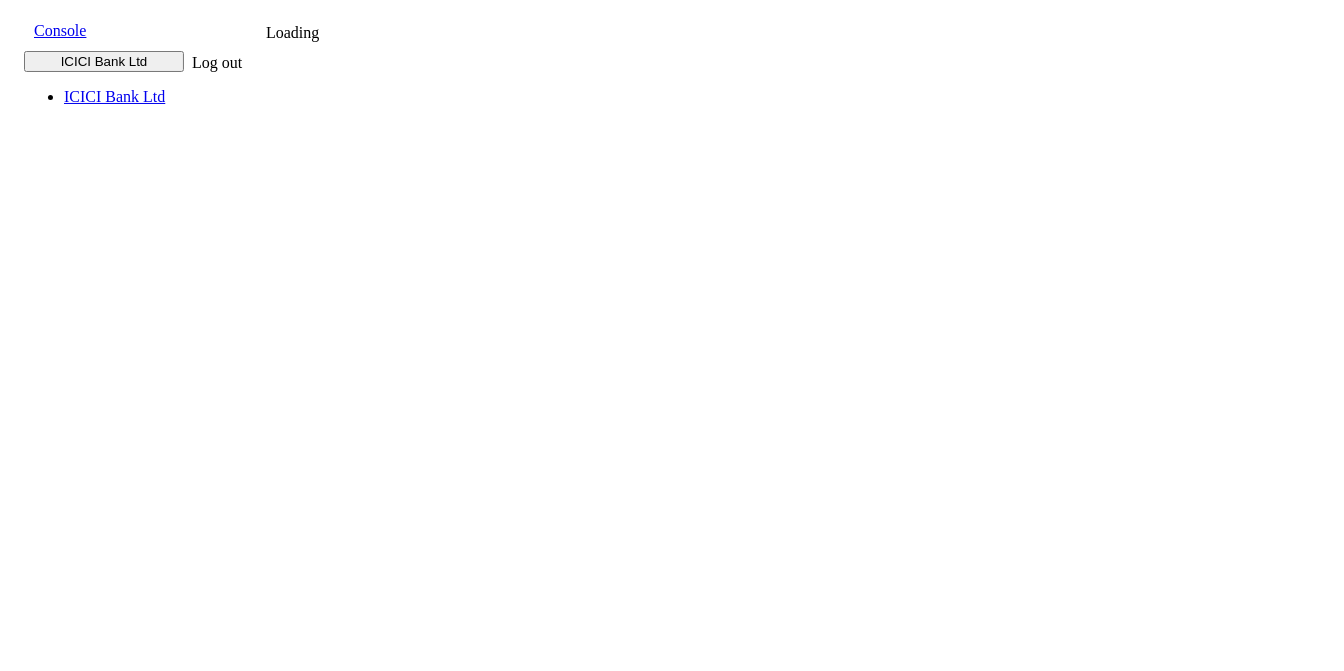 scroll, scrollTop: 0, scrollLeft: 0, axis: both 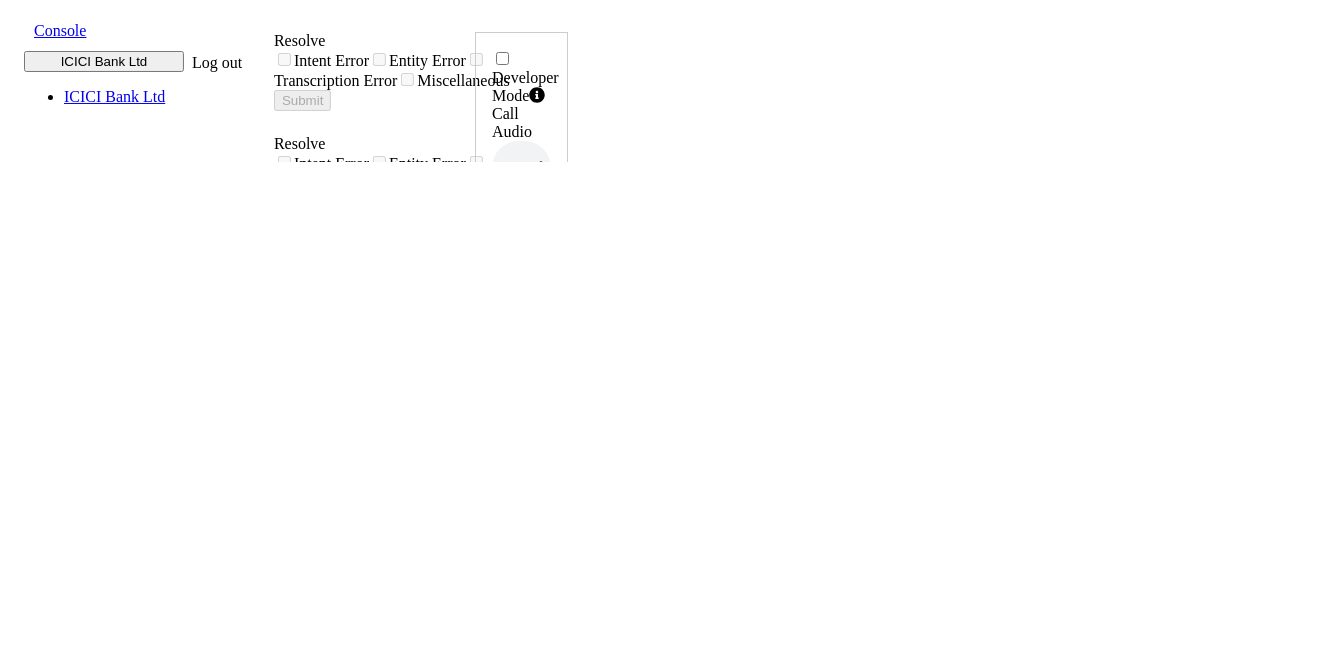 click 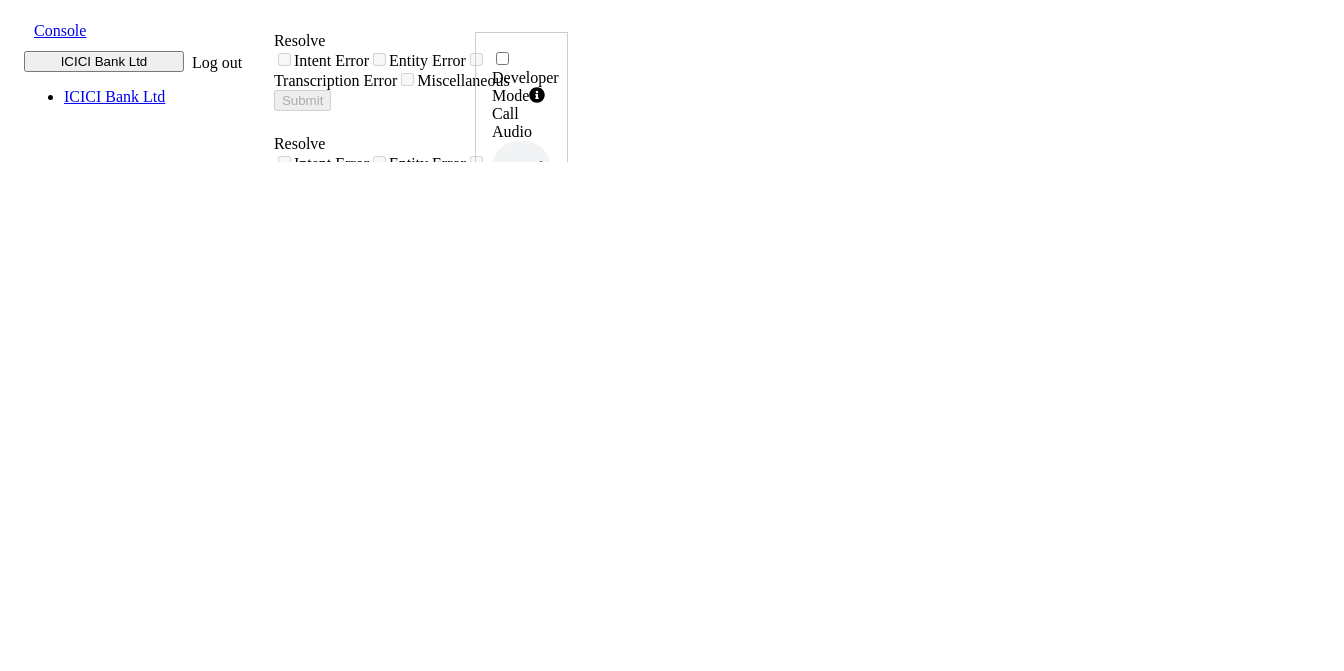 drag, startPoint x: 1264, startPoint y: 444, endPoint x: 1276, endPoint y: 445, distance: 12.0415945 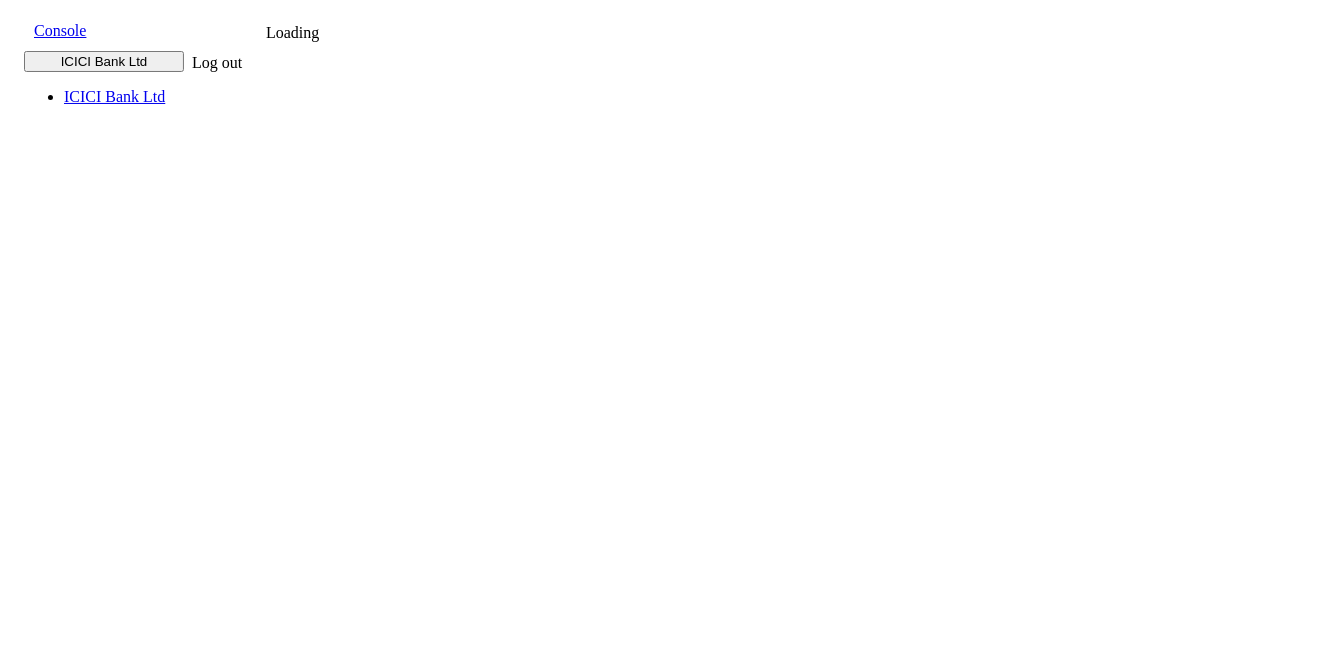 scroll, scrollTop: 0, scrollLeft: 0, axis: both 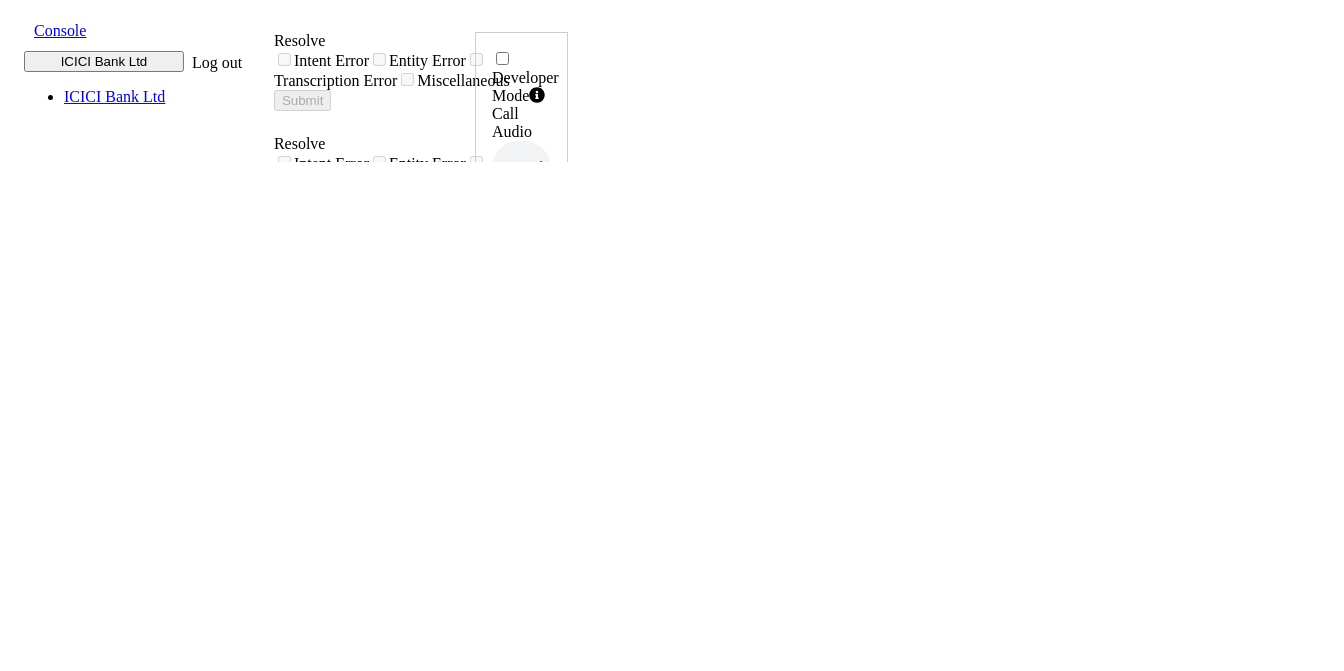 click 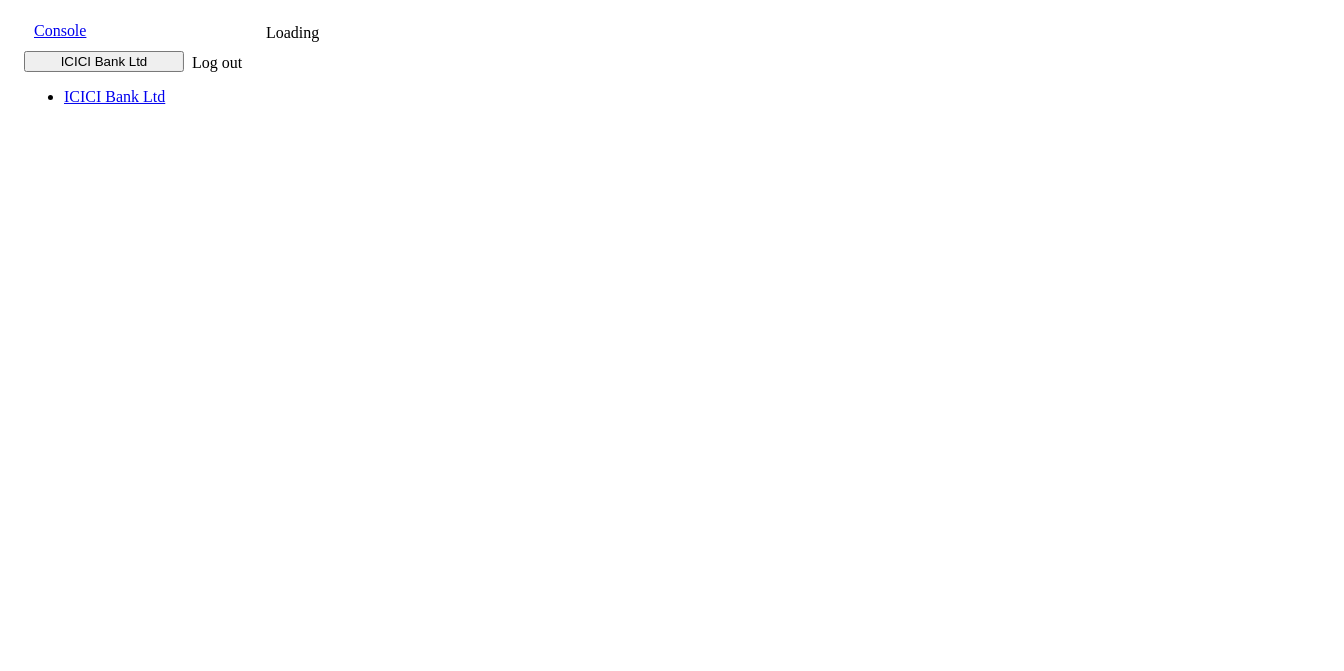 scroll, scrollTop: 0, scrollLeft: 0, axis: both 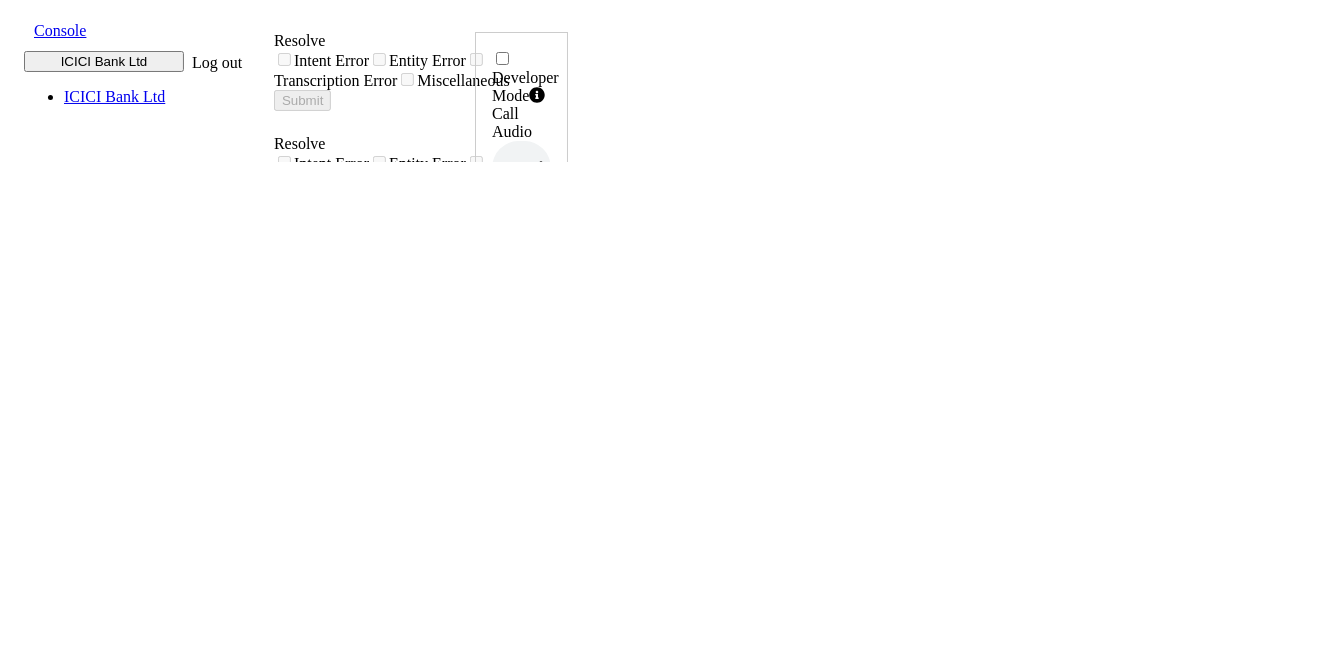 click 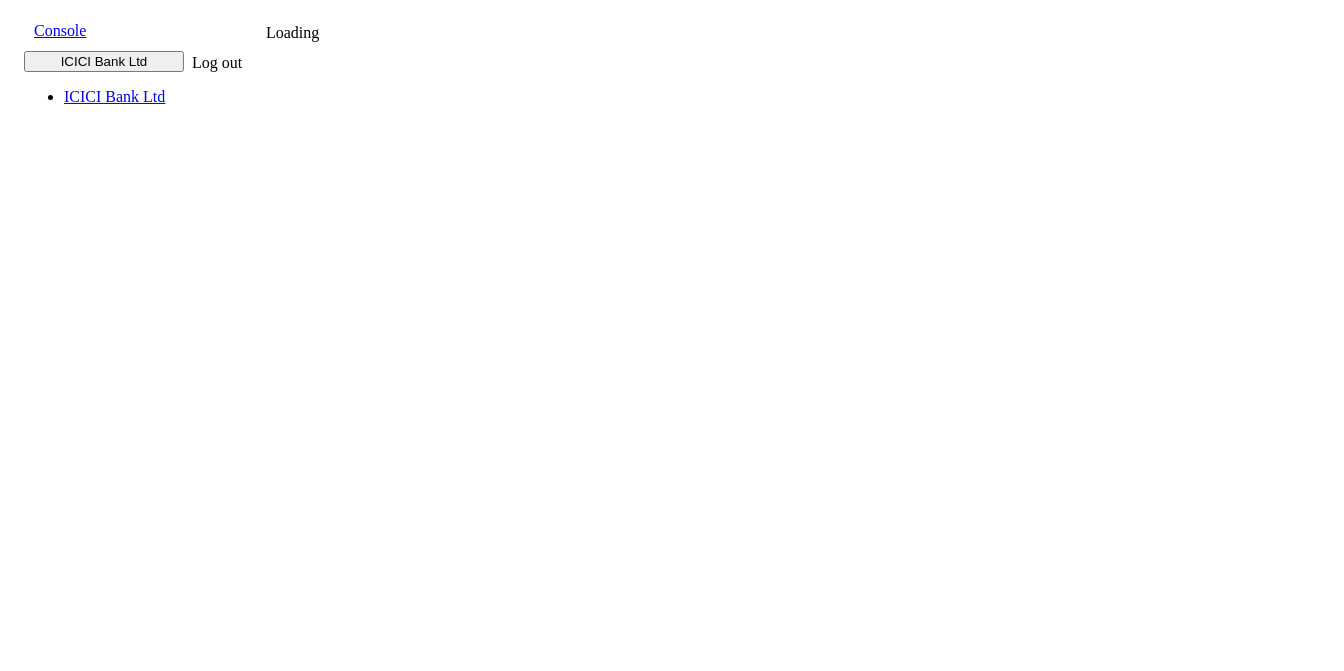 scroll, scrollTop: 0, scrollLeft: 0, axis: both 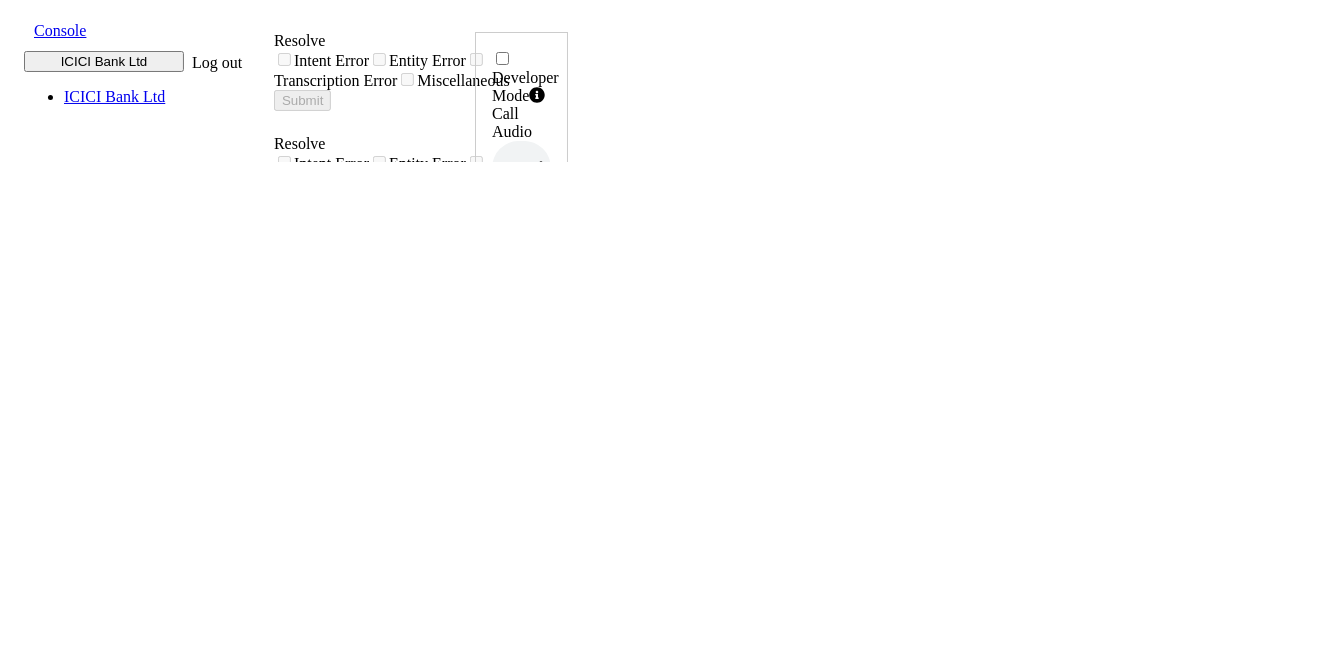 click 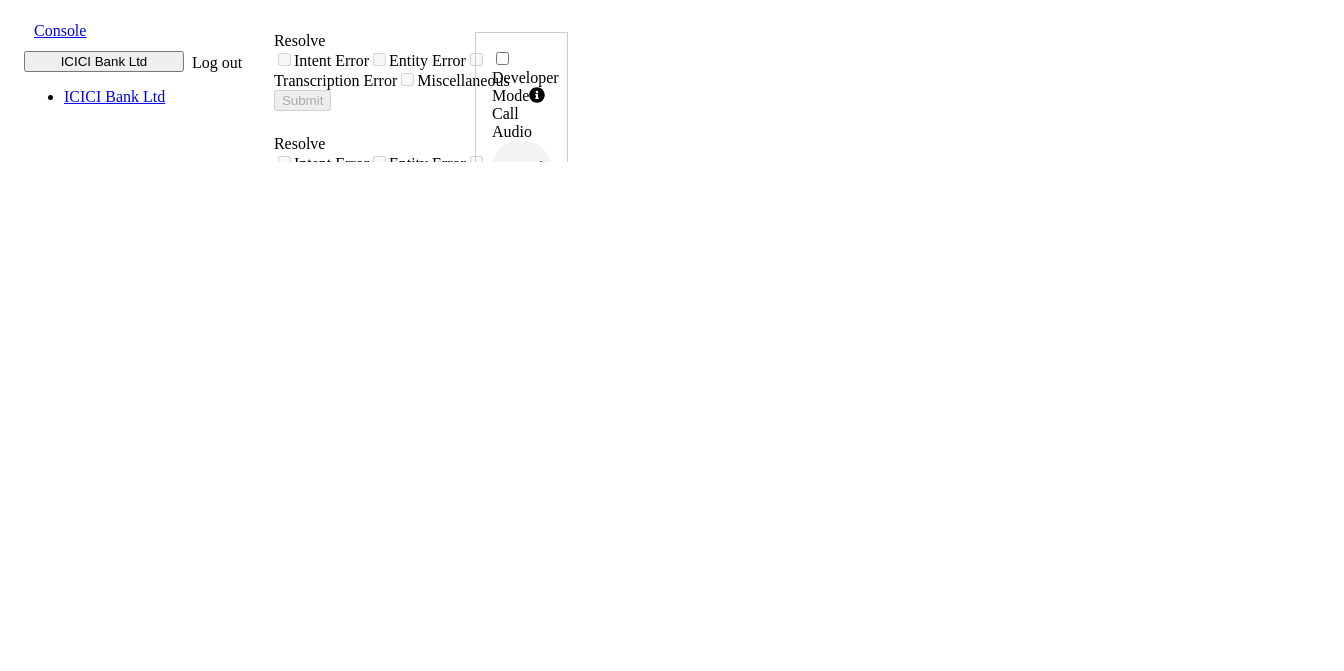 drag, startPoint x: 1208, startPoint y: 442, endPoint x: 1276, endPoint y: 451, distance: 68.593 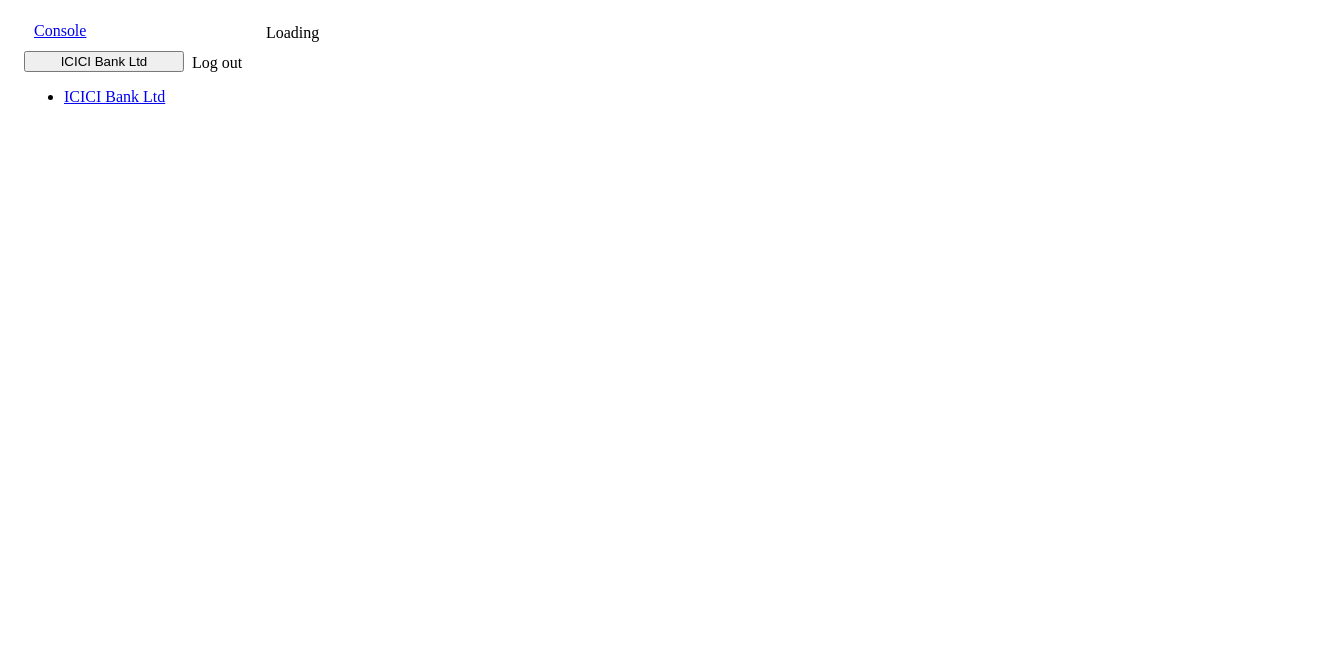 scroll, scrollTop: 0, scrollLeft: 0, axis: both 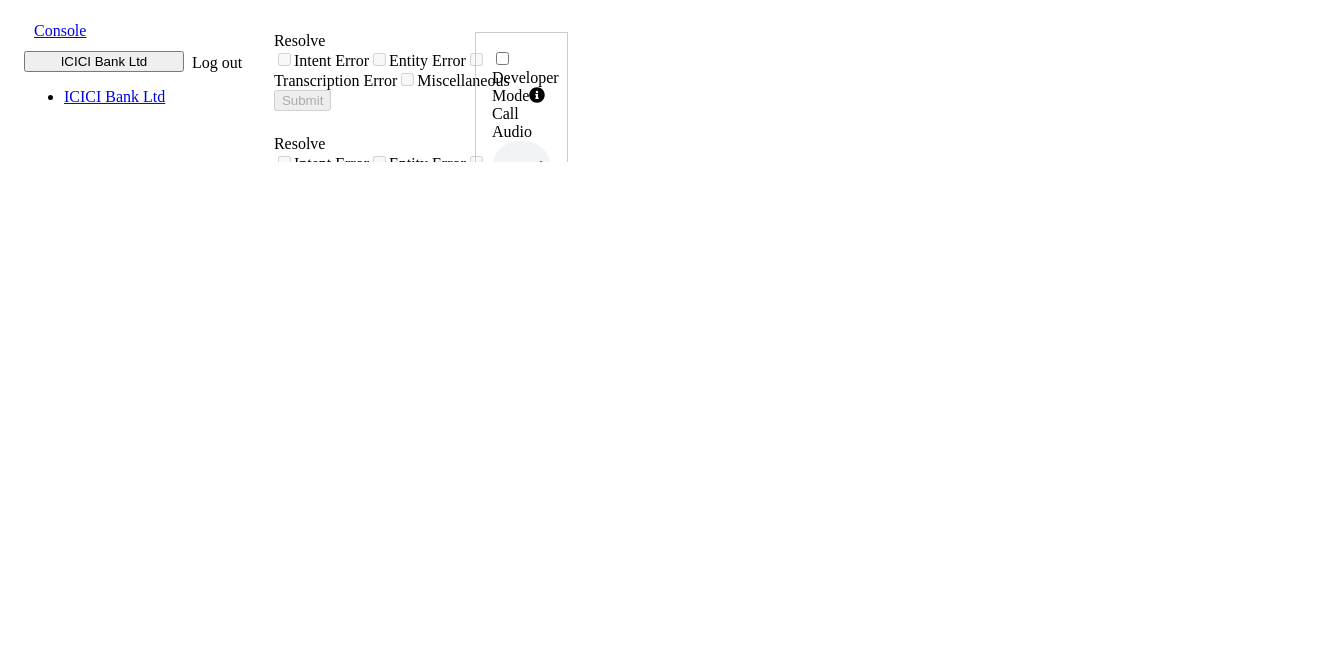 click 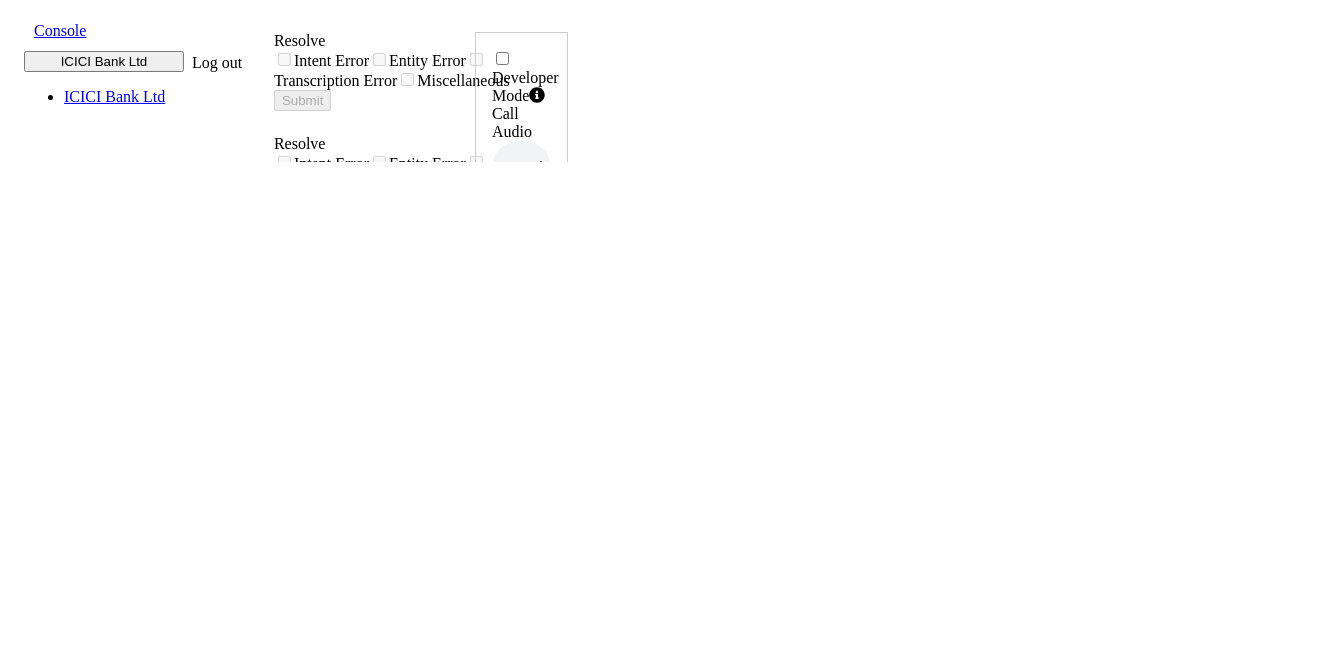 drag, startPoint x: 1205, startPoint y: 444, endPoint x: 1270, endPoint y: 449, distance: 65.192024 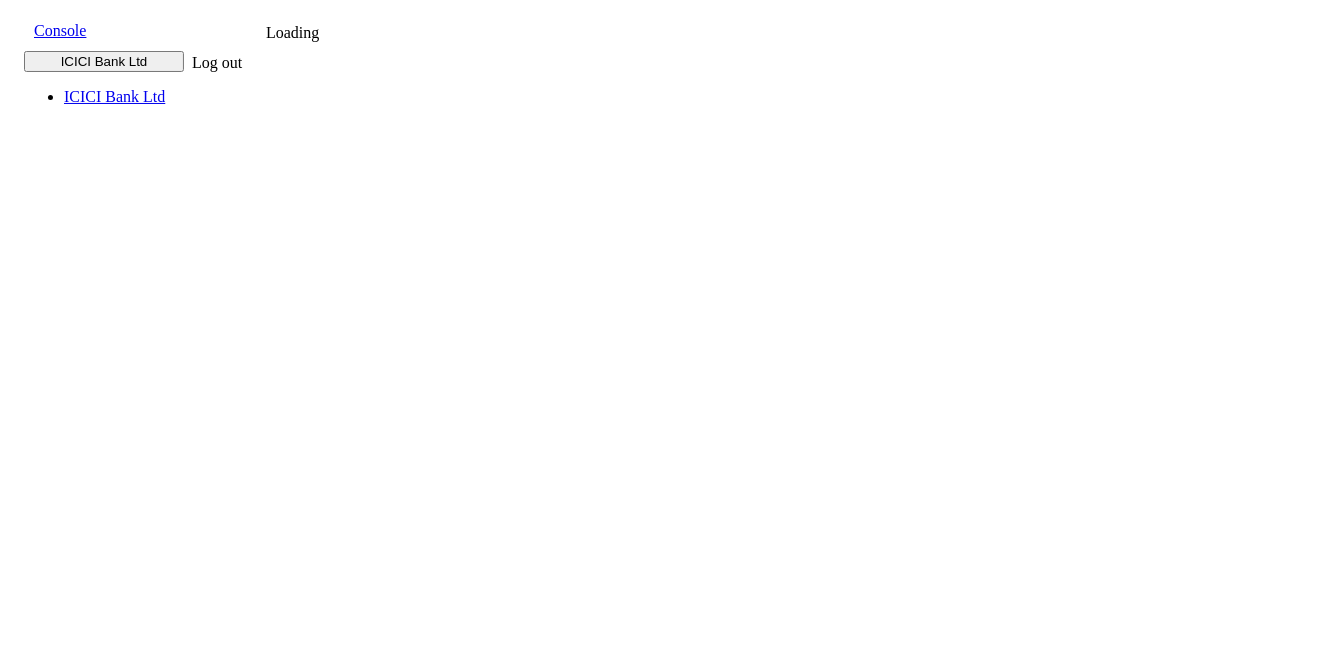 scroll, scrollTop: 0, scrollLeft: 0, axis: both 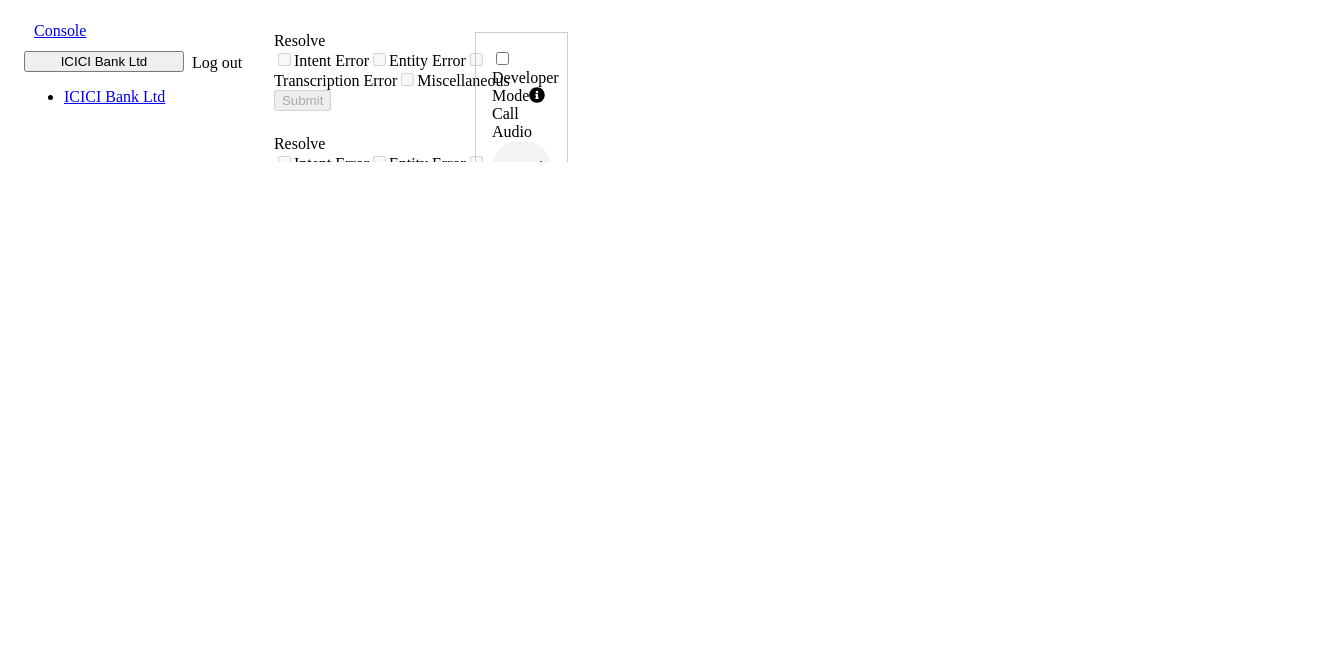 click 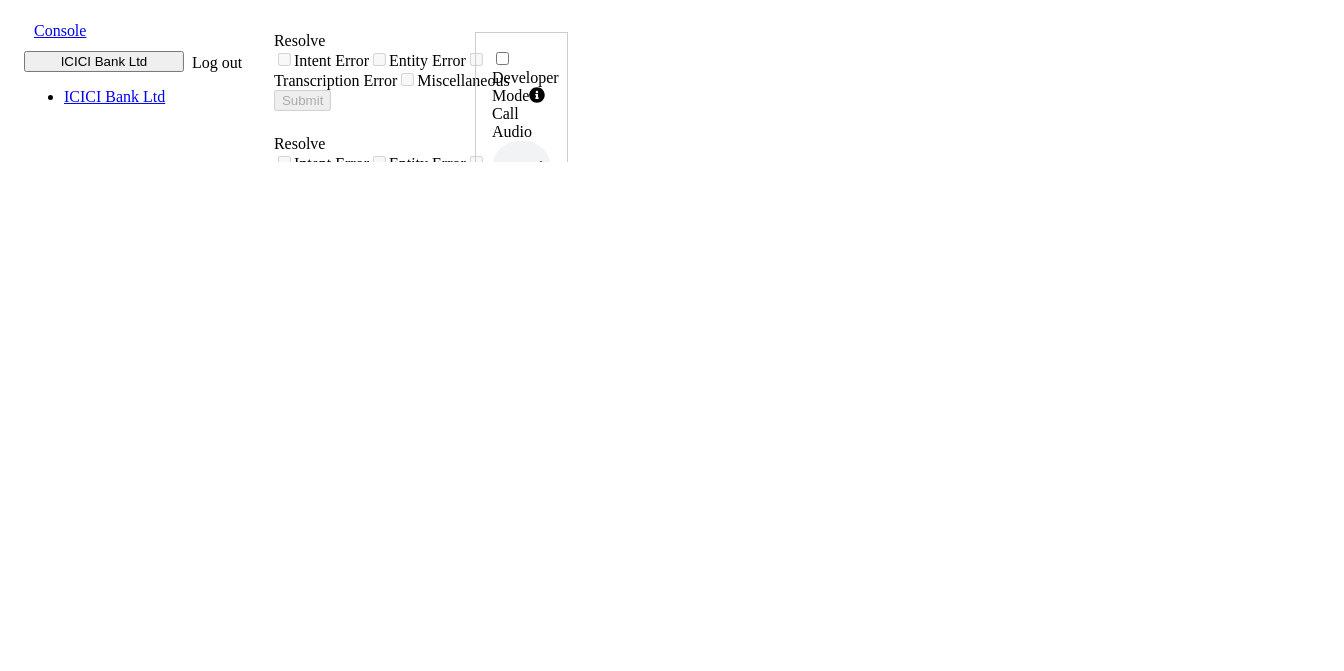 drag, startPoint x: 1208, startPoint y: 440, endPoint x: 1269, endPoint y: 446, distance: 61.294373 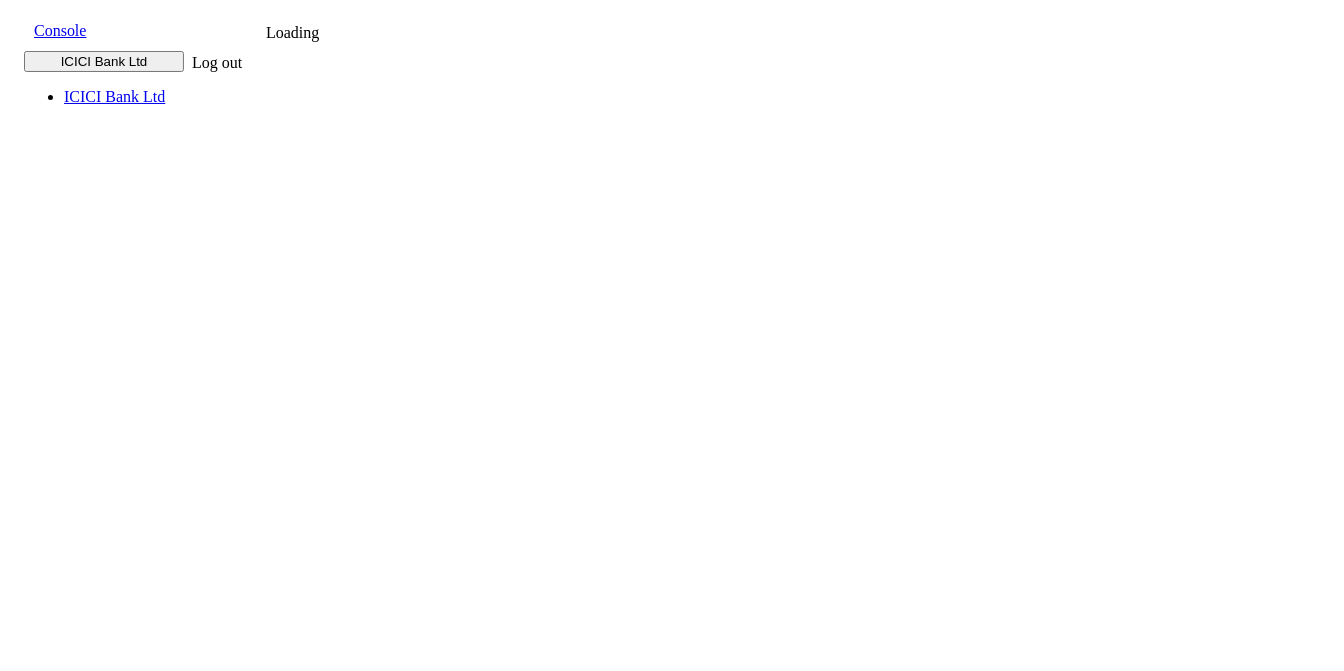 scroll, scrollTop: 0, scrollLeft: 0, axis: both 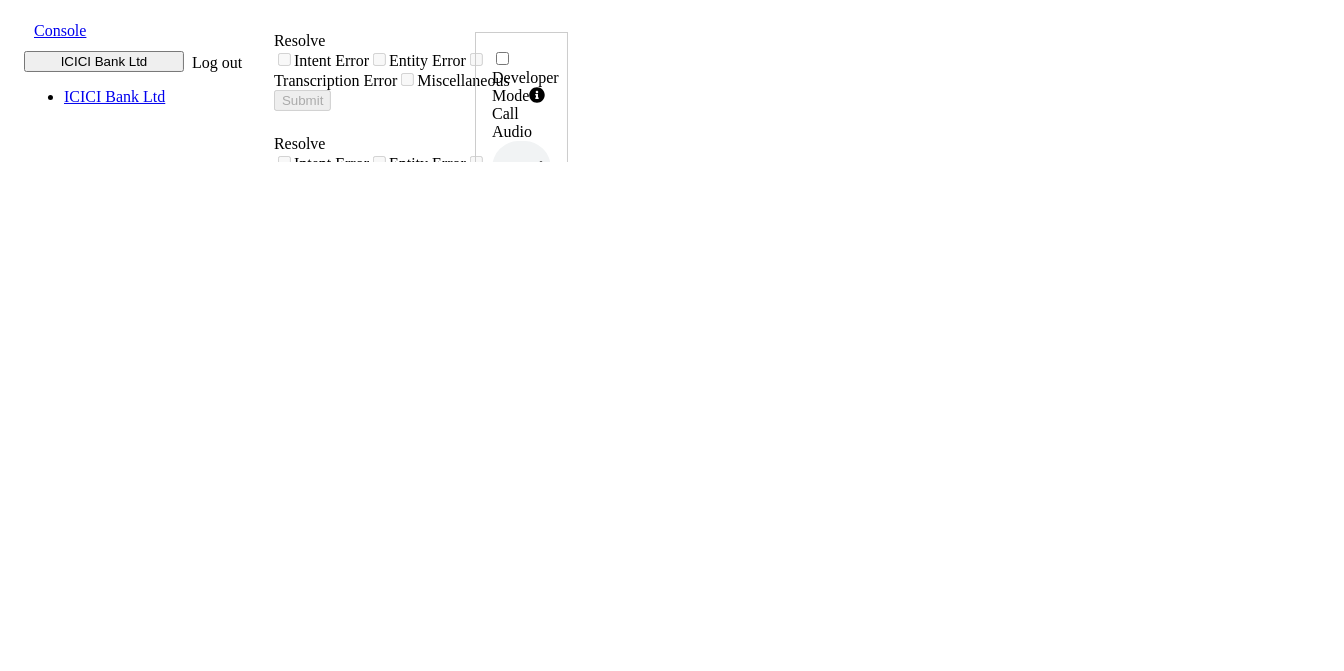 click 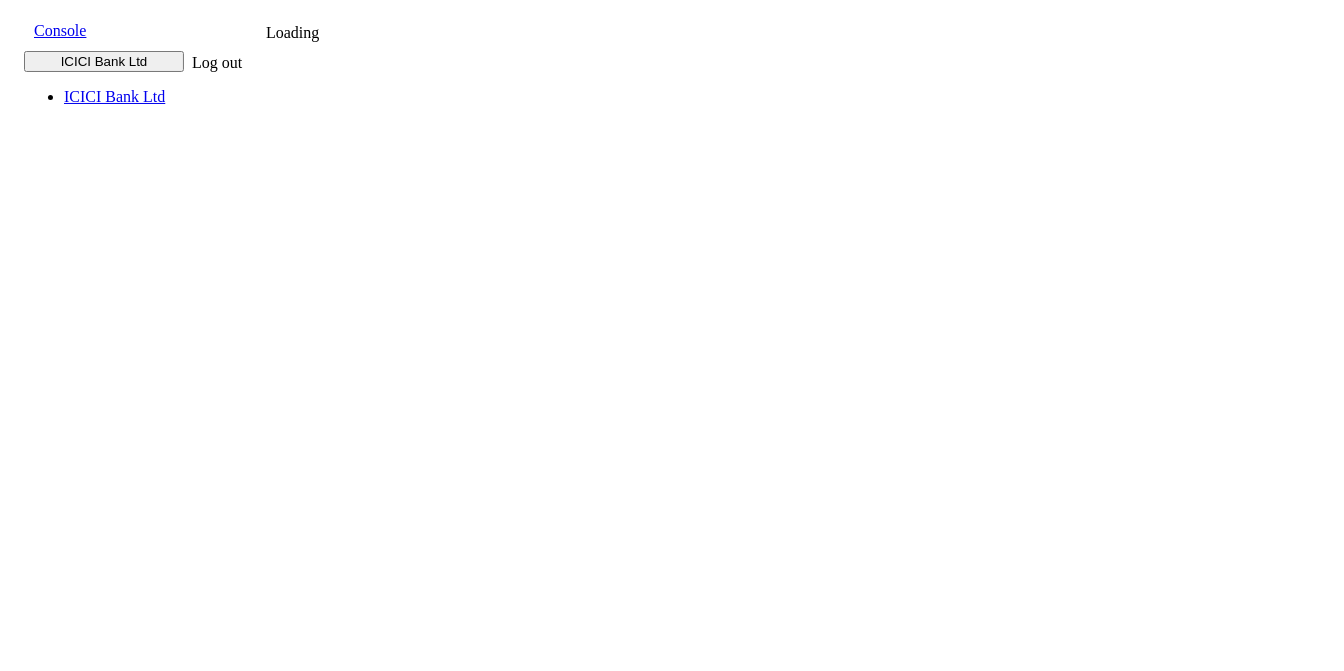 scroll, scrollTop: 0, scrollLeft: 0, axis: both 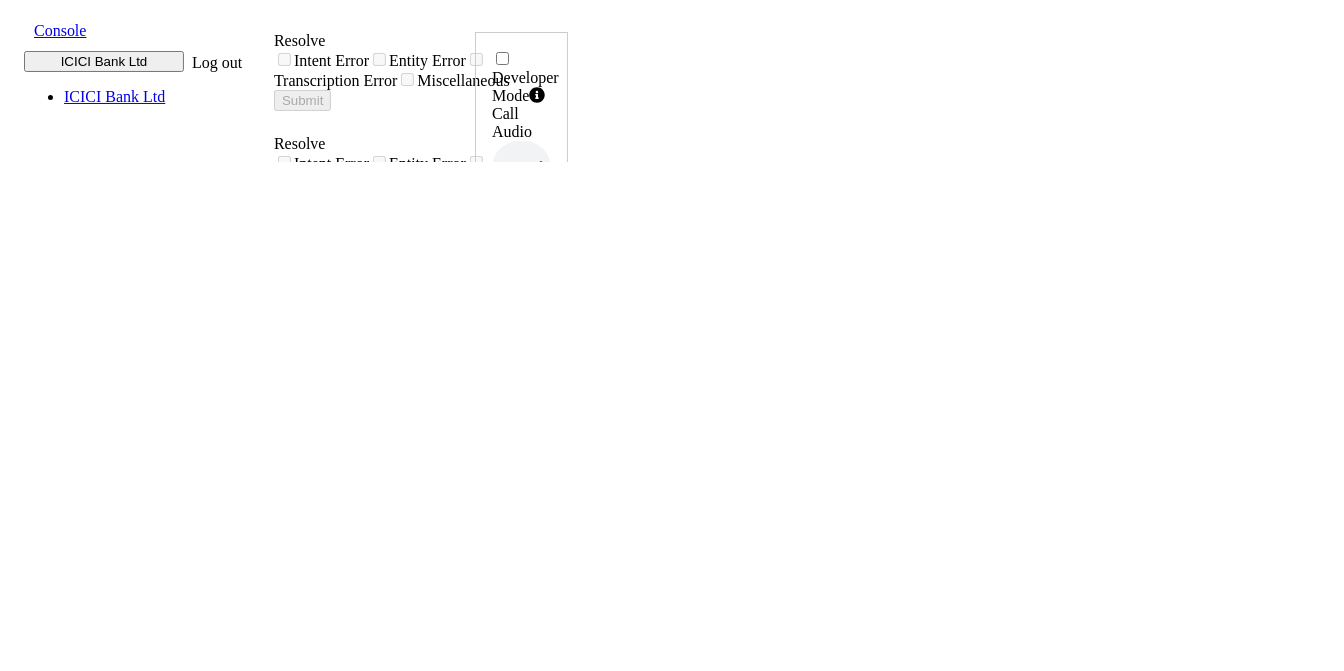 click 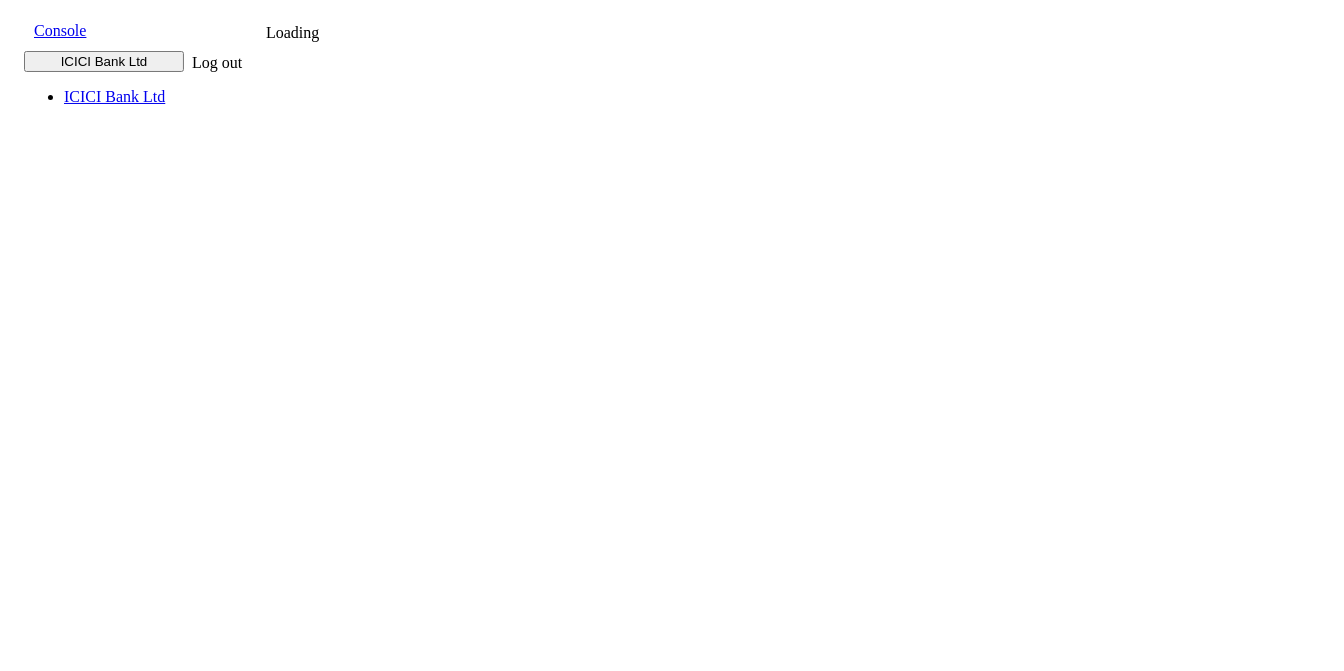 scroll, scrollTop: 0, scrollLeft: 0, axis: both 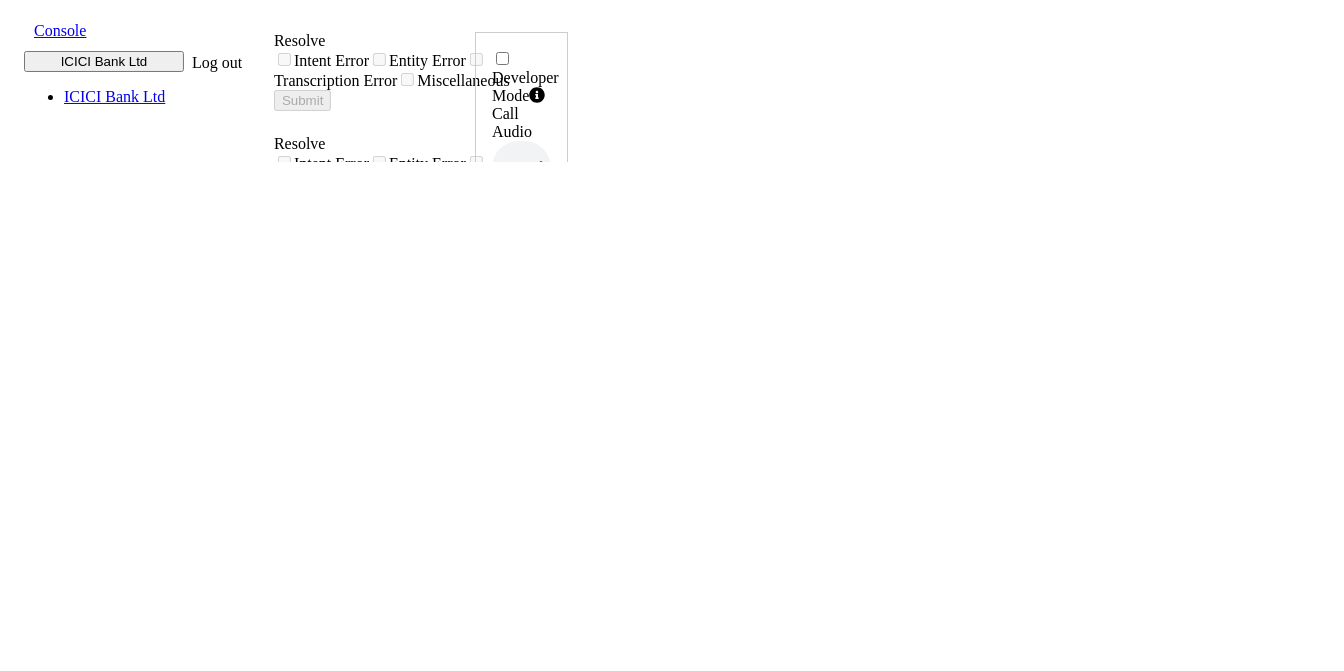 click 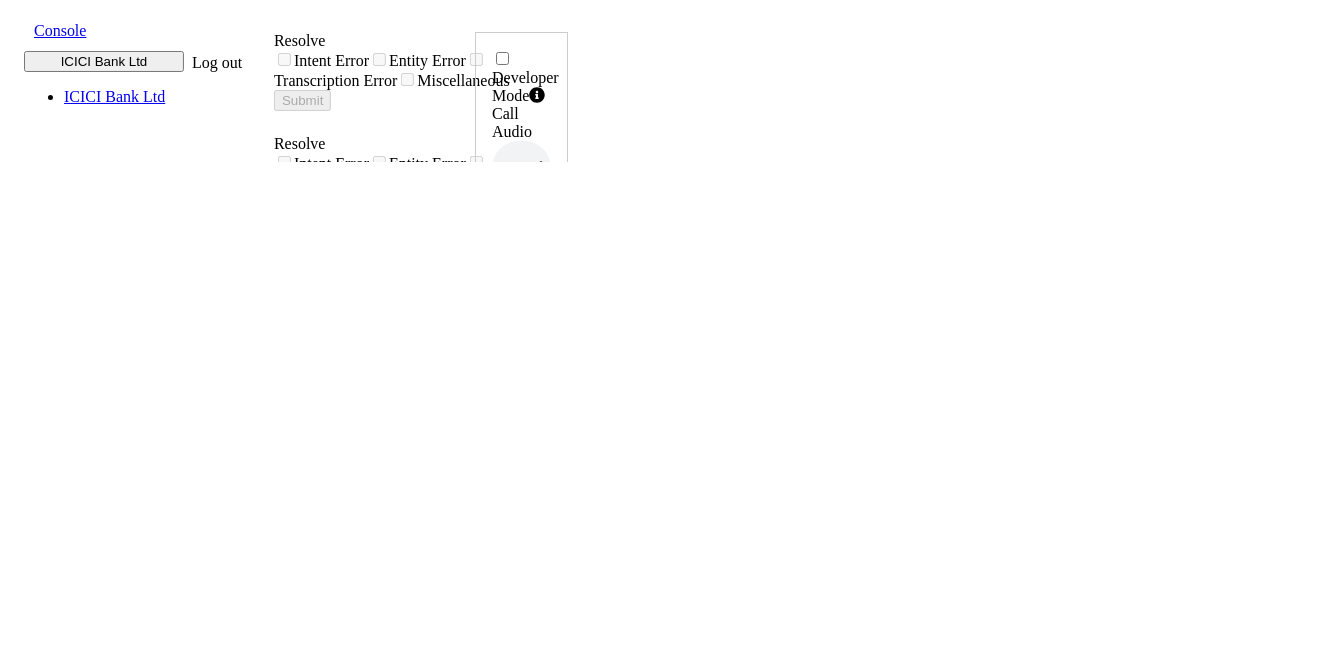 drag, startPoint x: 1201, startPoint y: 444, endPoint x: 1275, endPoint y: 449, distance: 74.168724 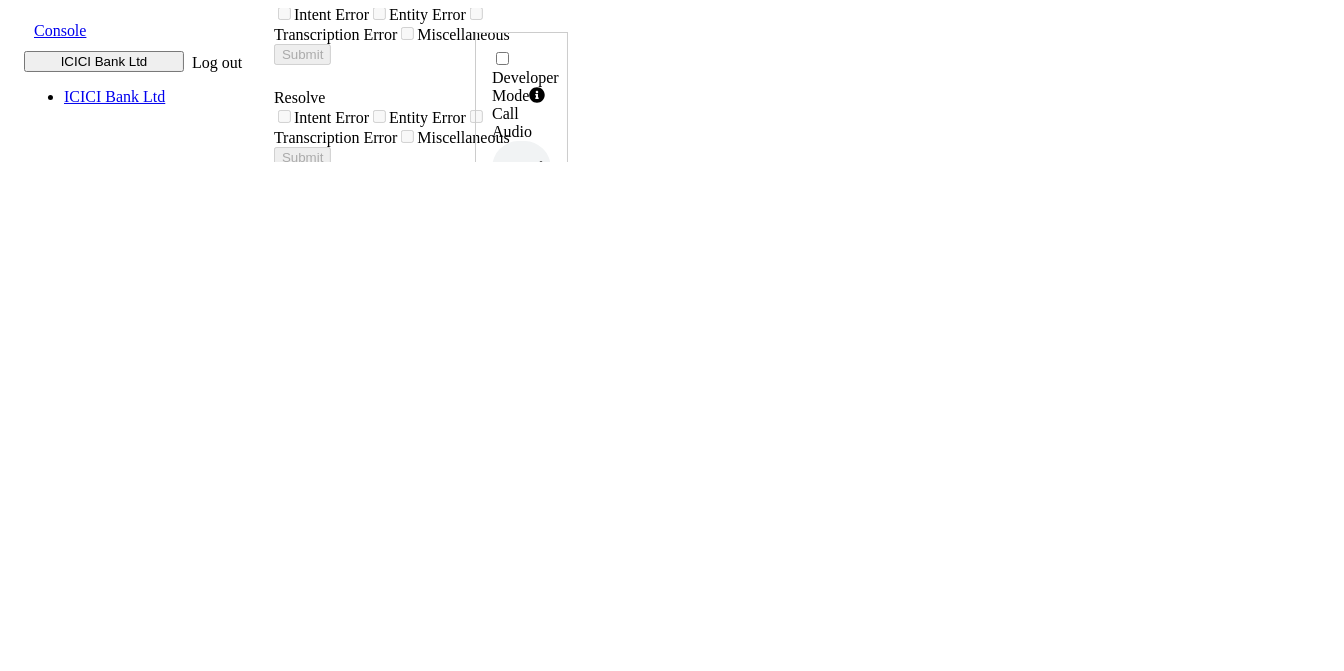 scroll, scrollTop: 0, scrollLeft: 0, axis: both 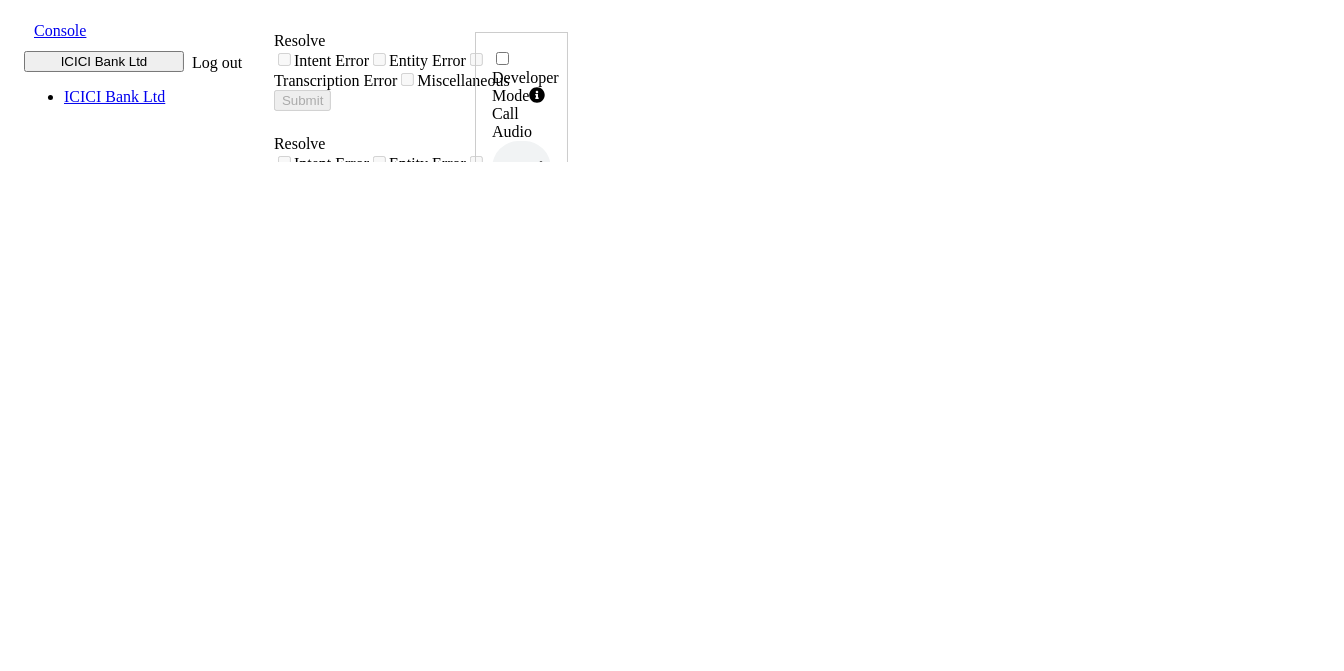 click 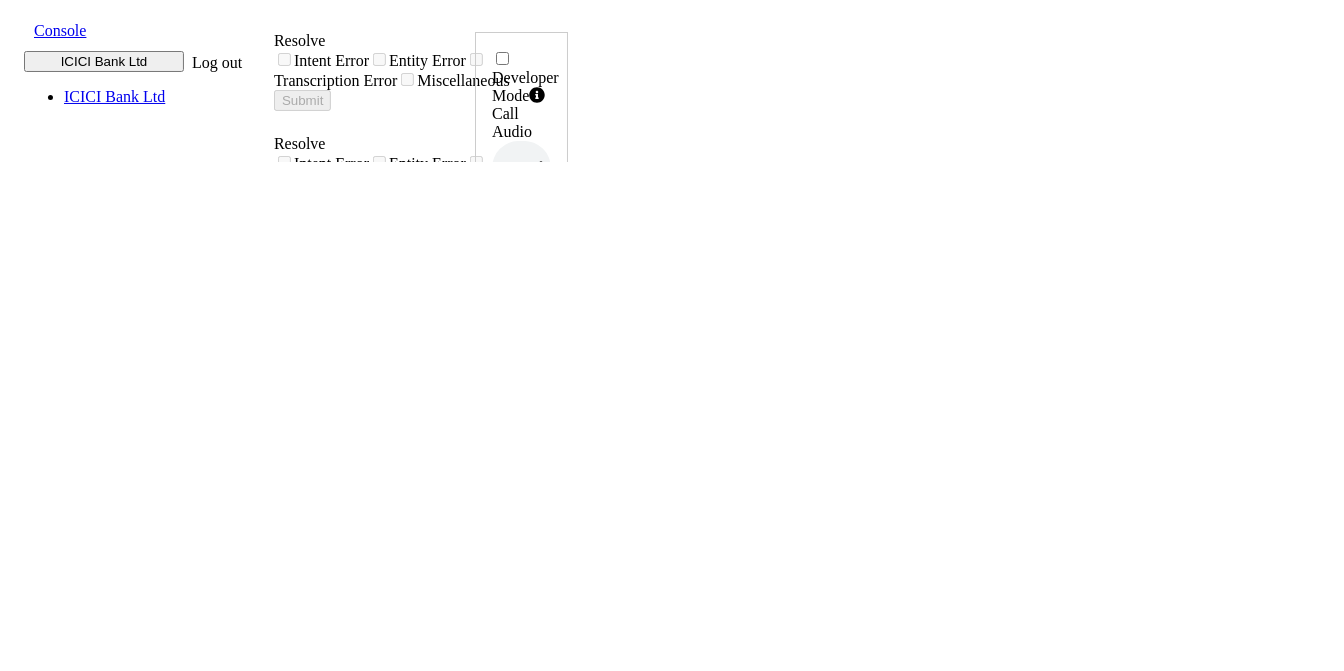 scroll, scrollTop: 0, scrollLeft: 0, axis: both 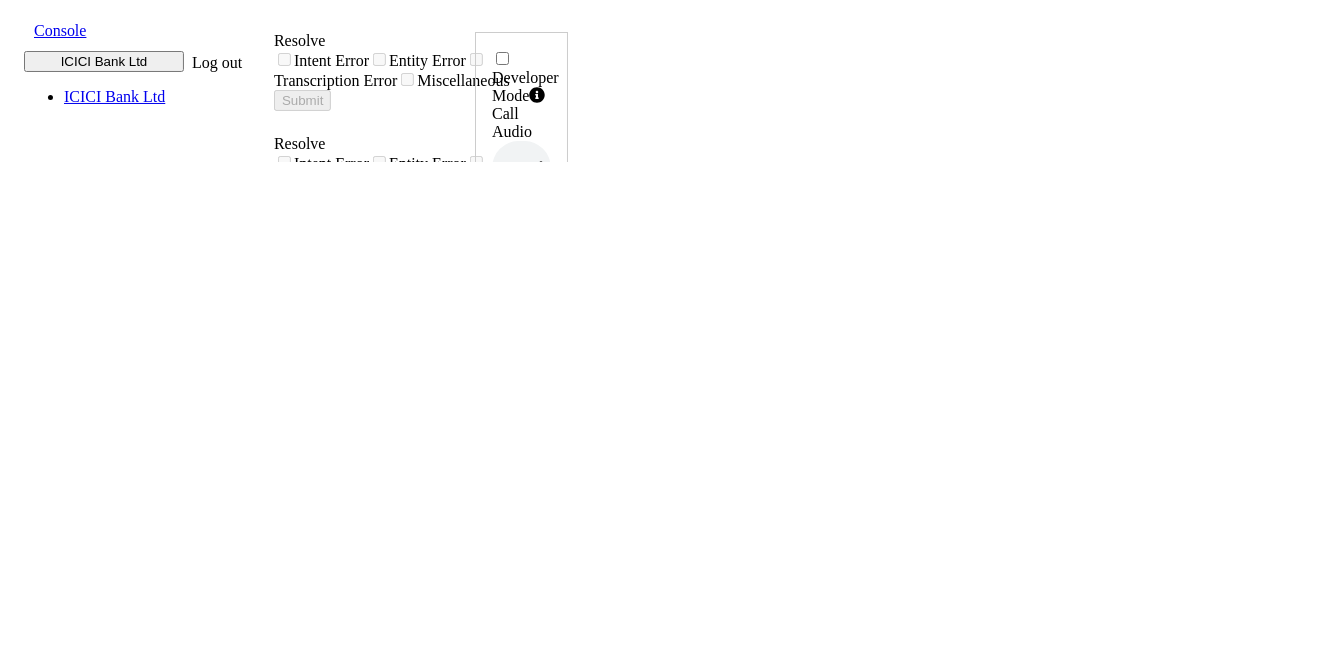 click 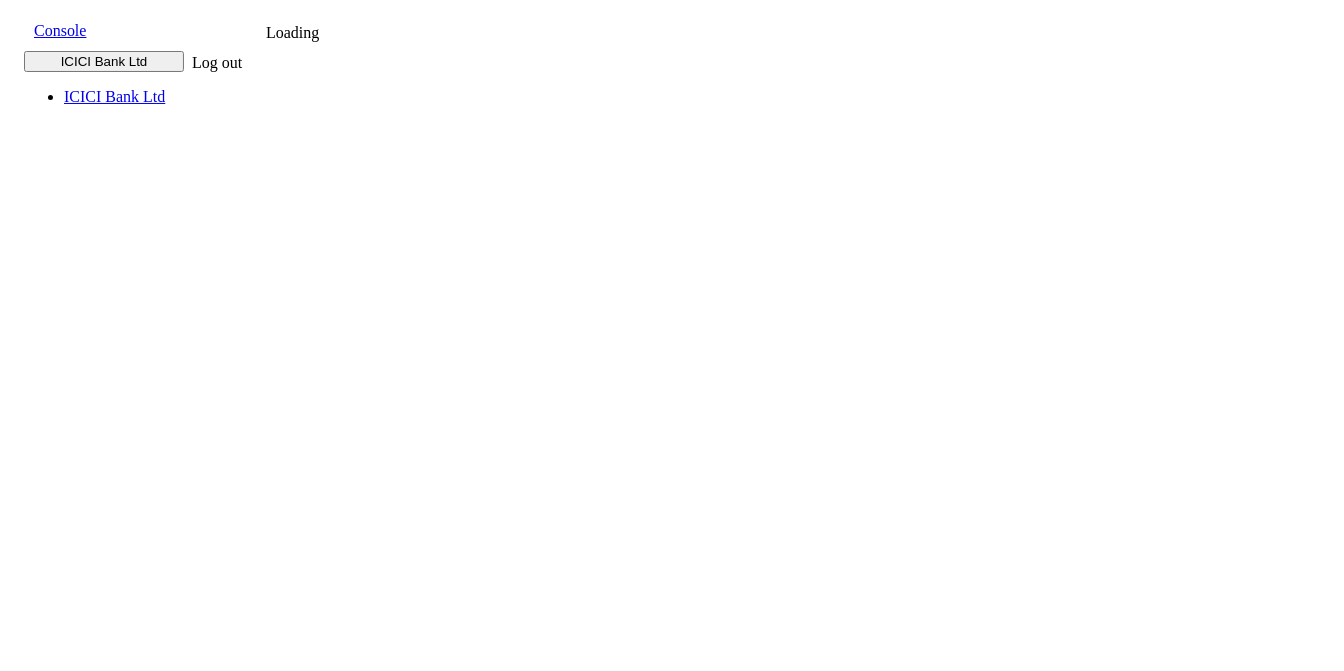 scroll, scrollTop: 0, scrollLeft: 0, axis: both 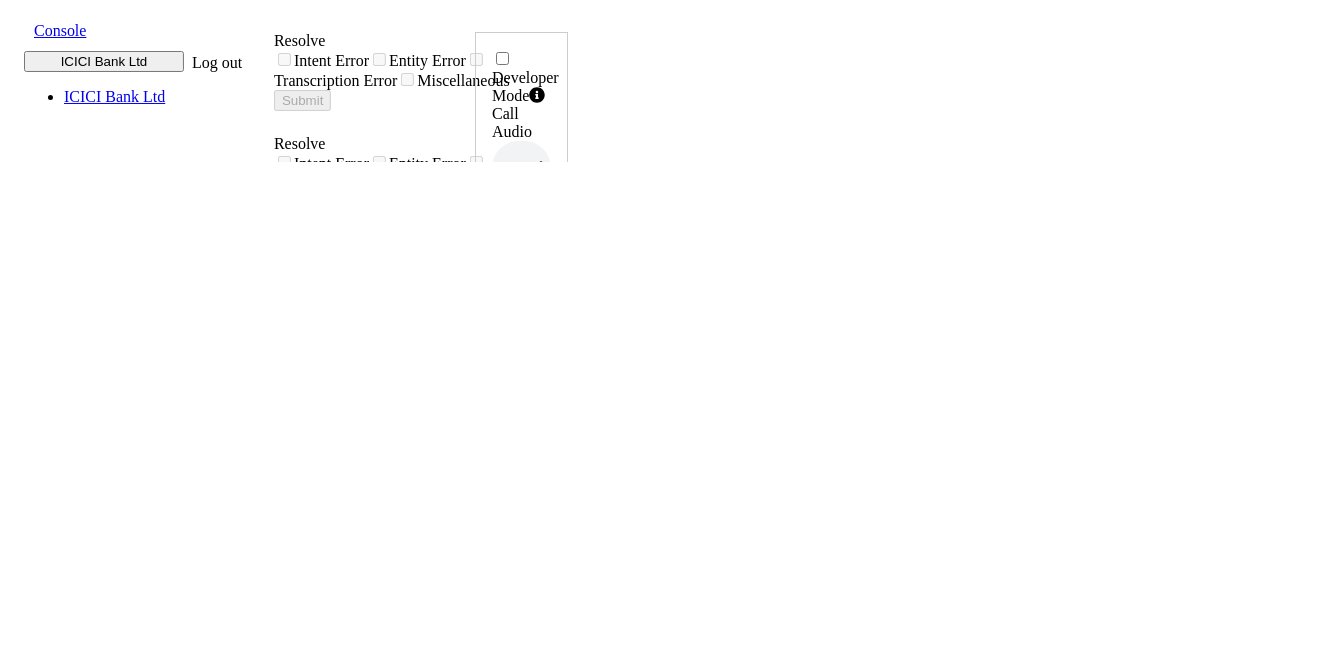 click 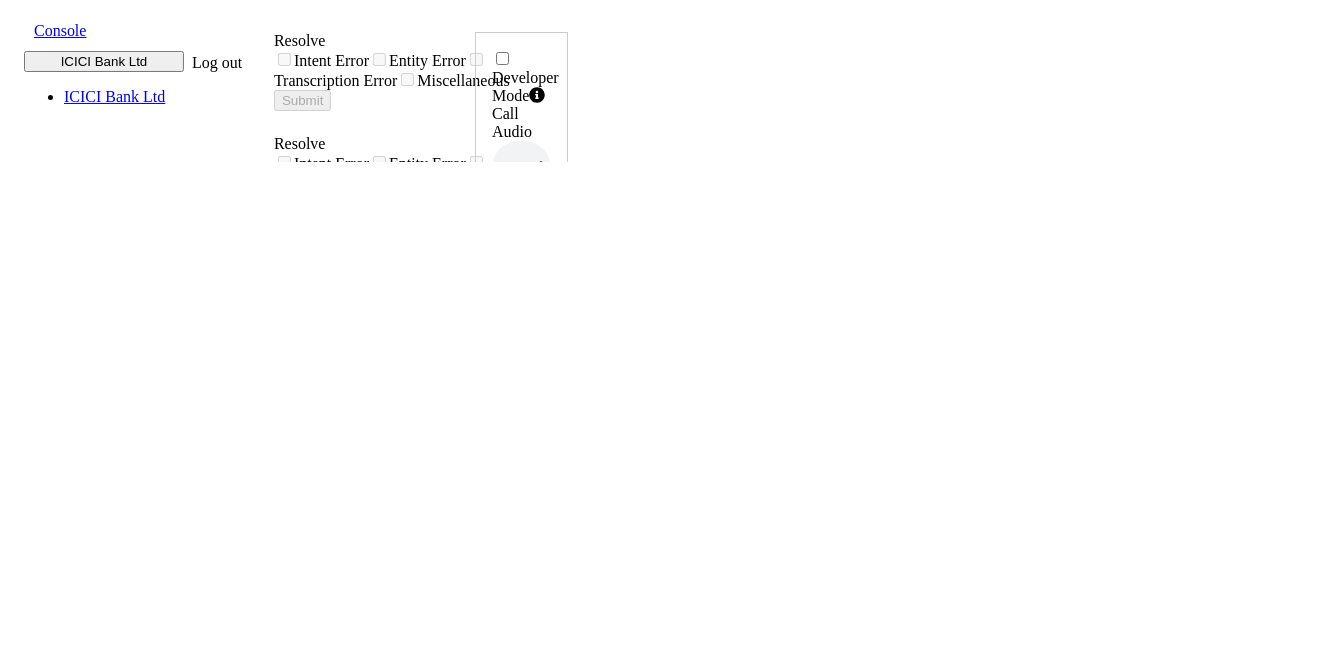 drag, startPoint x: 1209, startPoint y: 442, endPoint x: 1271, endPoint y: 448, distance: 62.289646 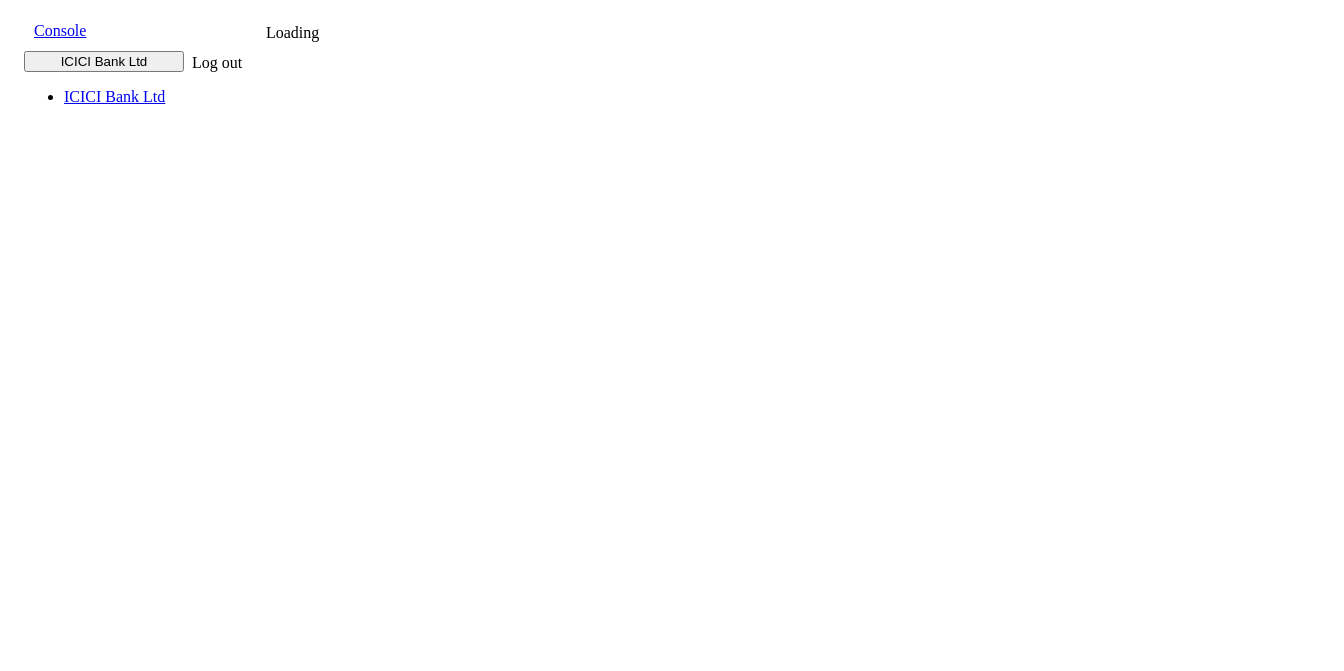 scroll, scrollTop: 0, scrollLeft: 0, axis: both 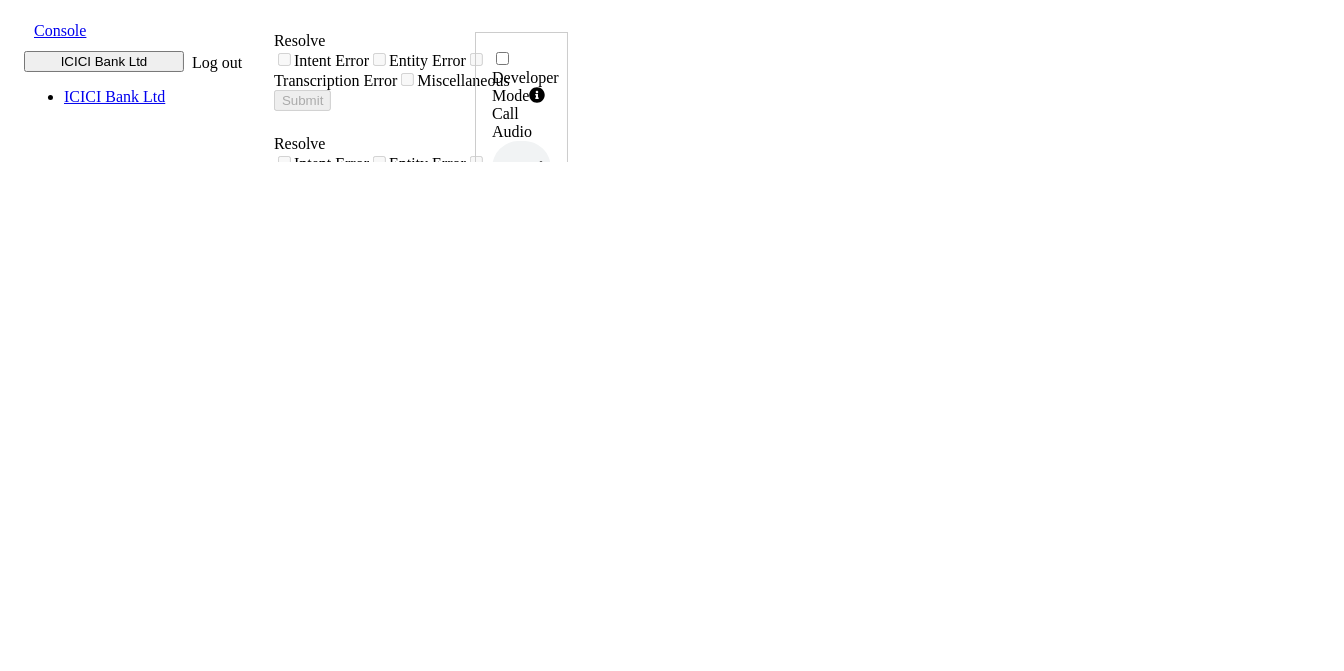 click 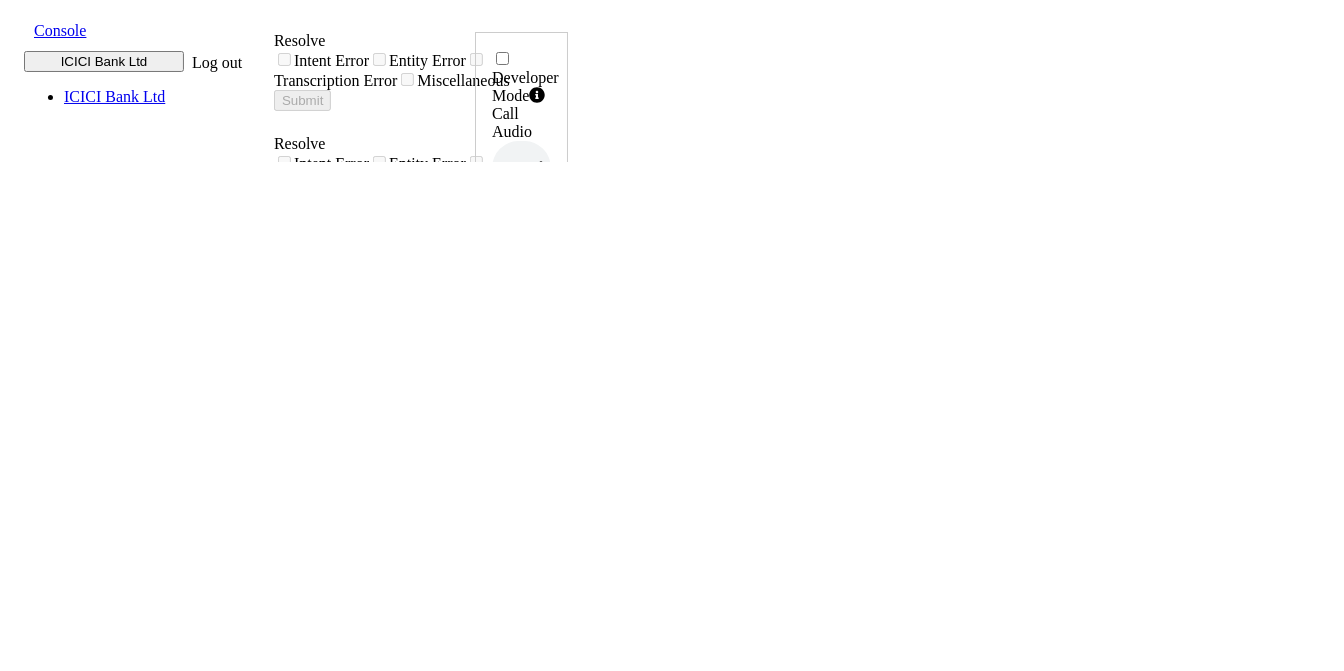 drag, startPoint x: 1204, startPoint y: 439, endPoint x: 1270, endPoint y: 445, distance: 66.27216 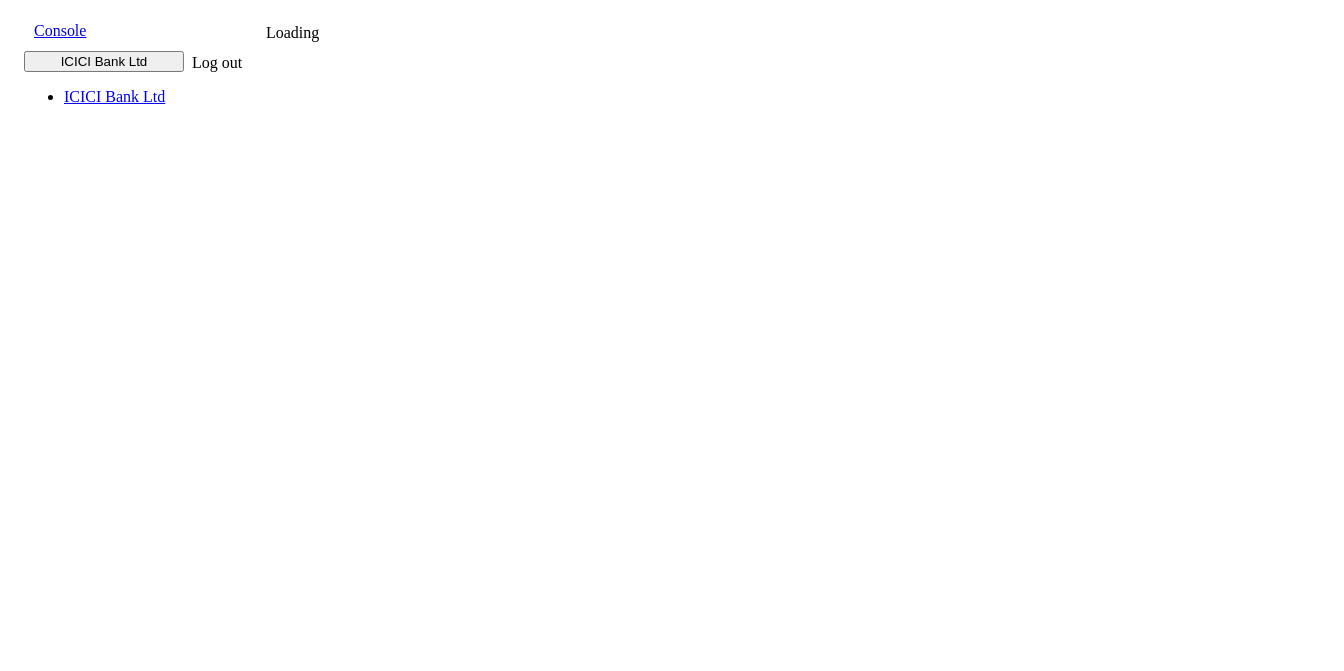 scroll, scrollTop: 0, scrollLeft: 0, axis: both 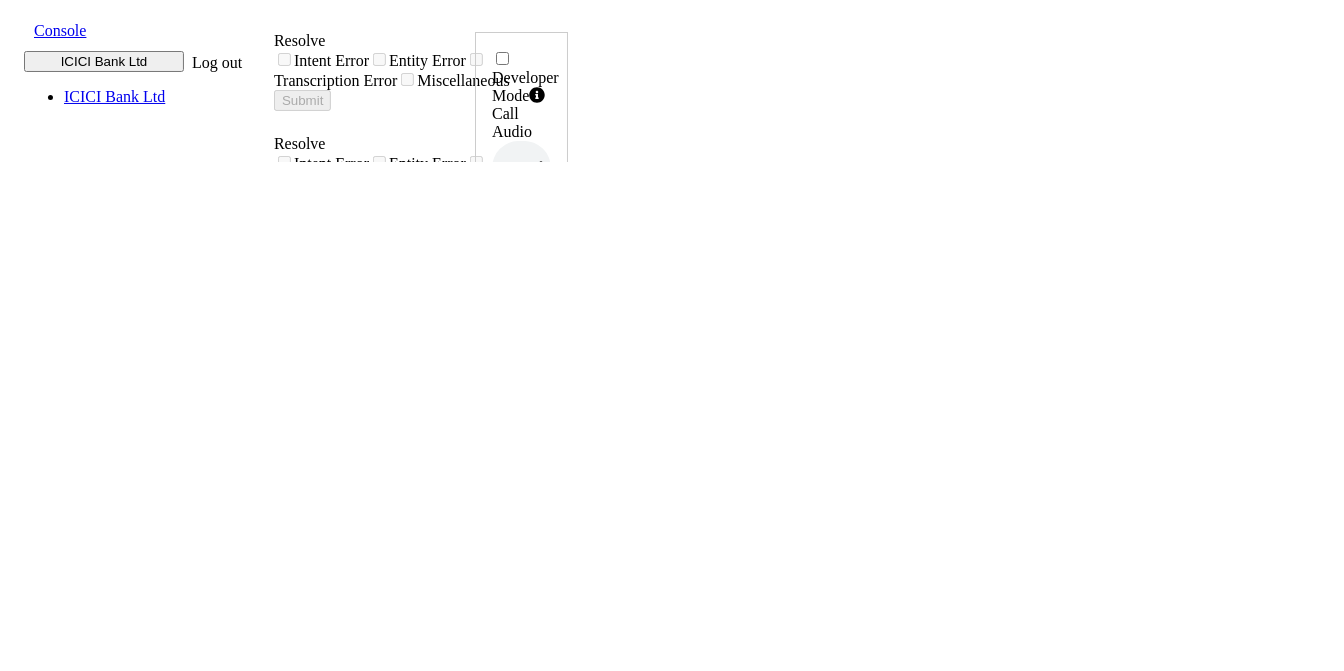 click 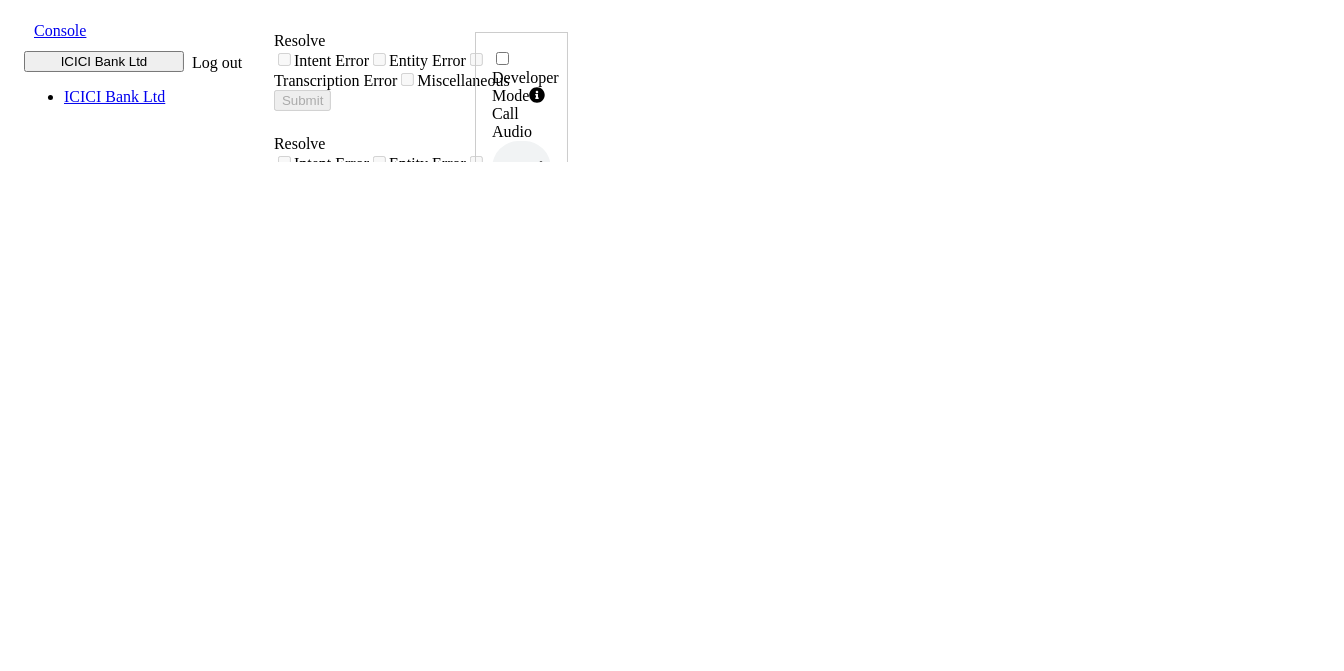drag, startPoint x: 1199, startPoint y: 442, endPoint x: 1272, endPoint y: 448, distance: 73.24616 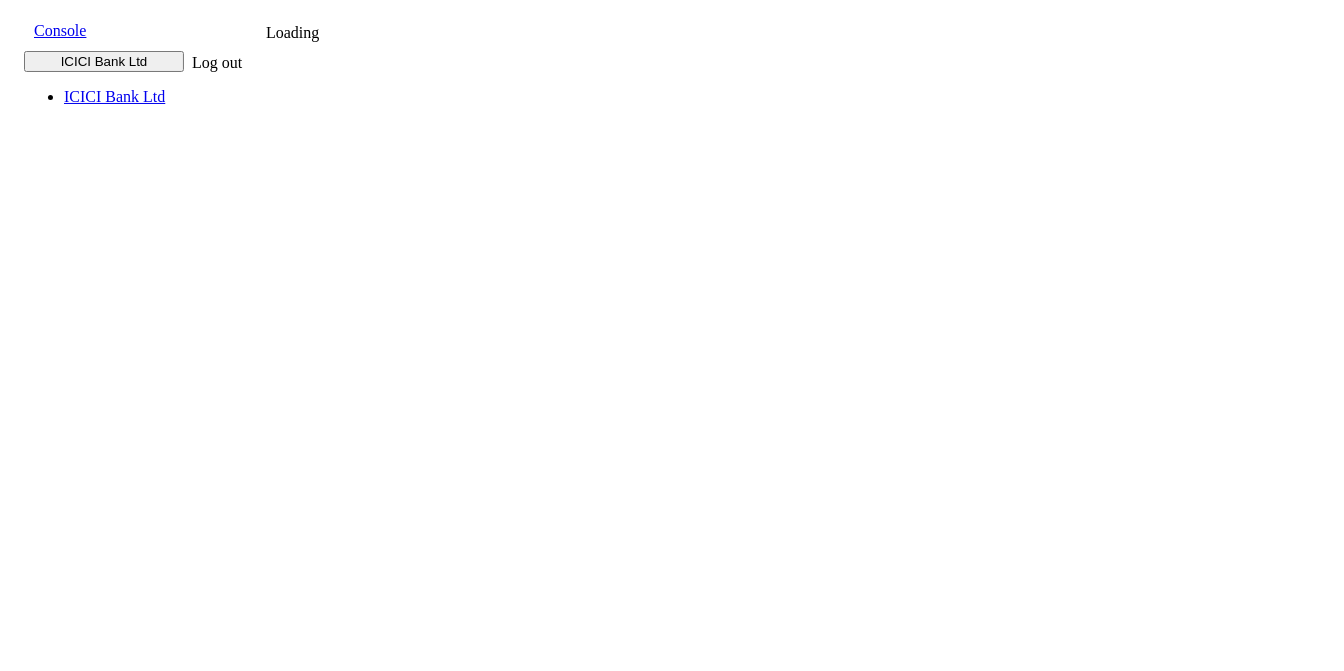 scroll, scrollTop: 0, scrollLeft: 0, axis: both 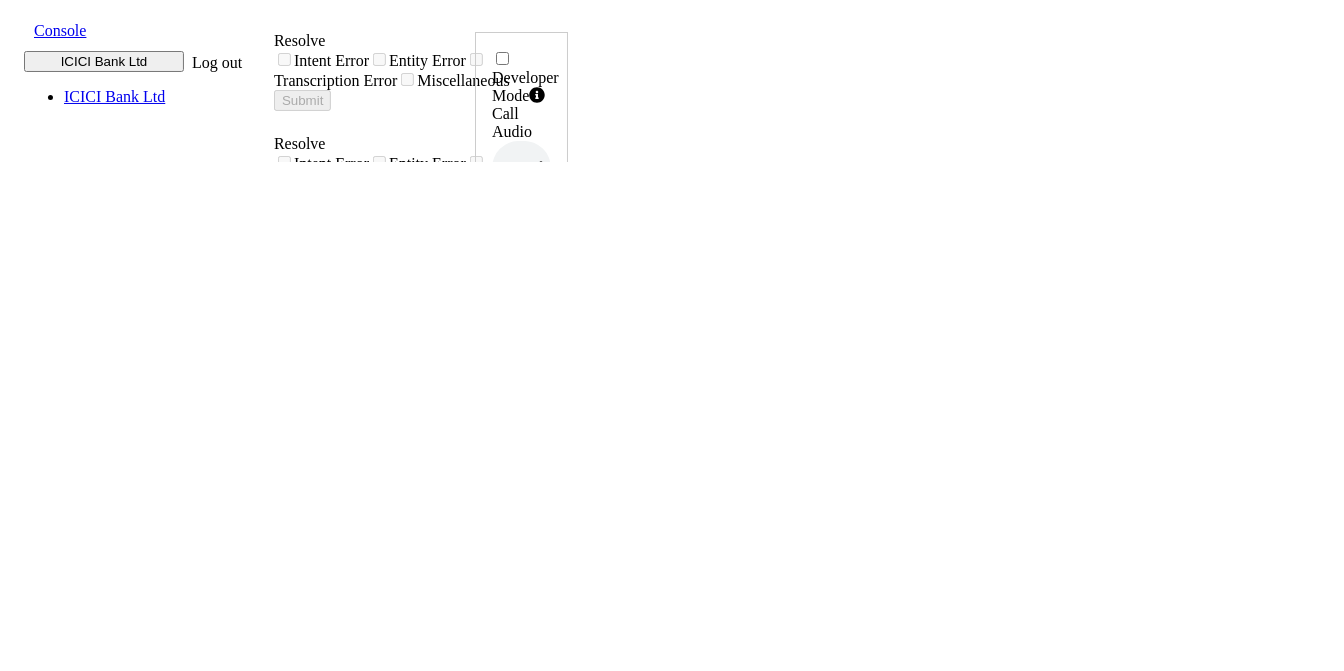 click 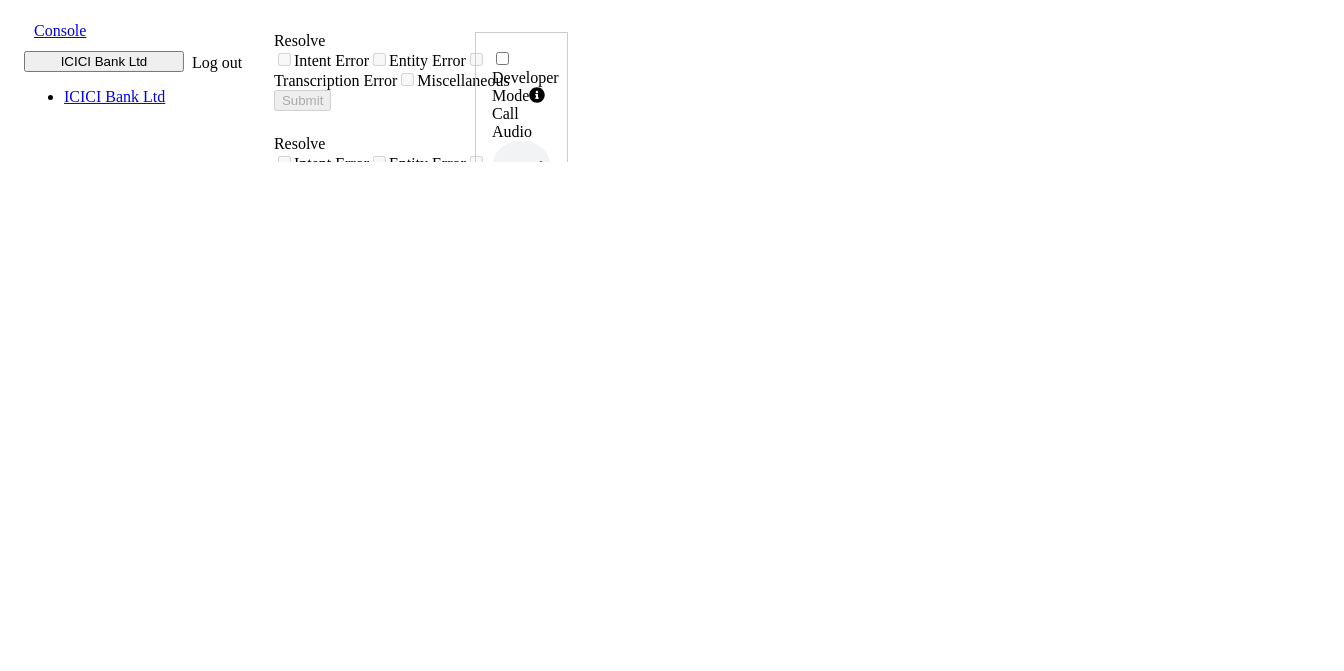 drag, startPoint x: 1199, startPoint y: 439, endPoint x: 1270, endPoint y: 450, distance: 71.84706 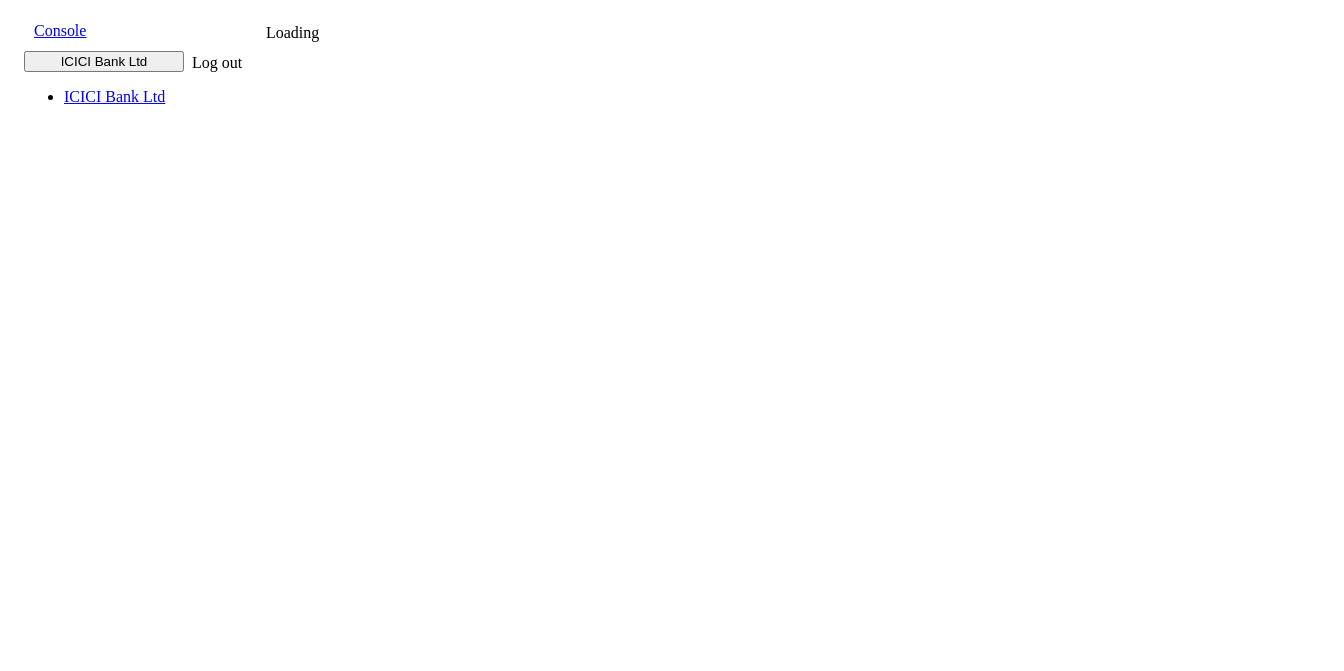 scroll, scrollTop: 0, scrollLeft: 0, axis: both 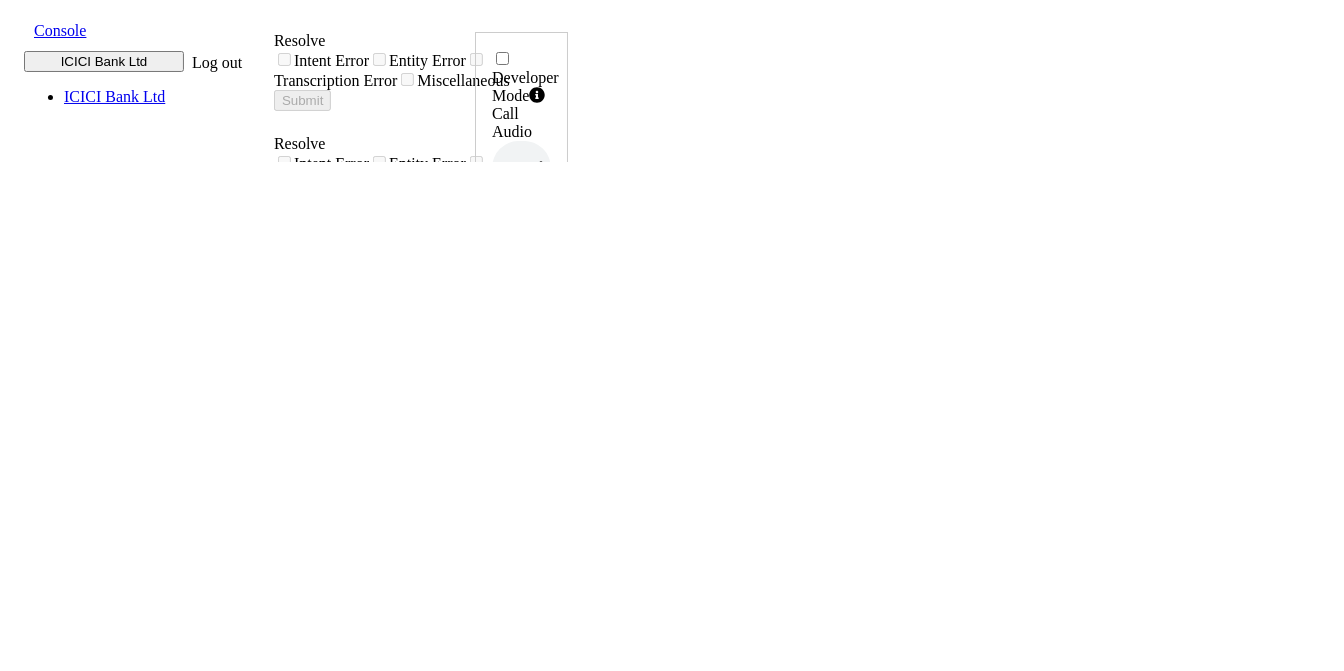 click 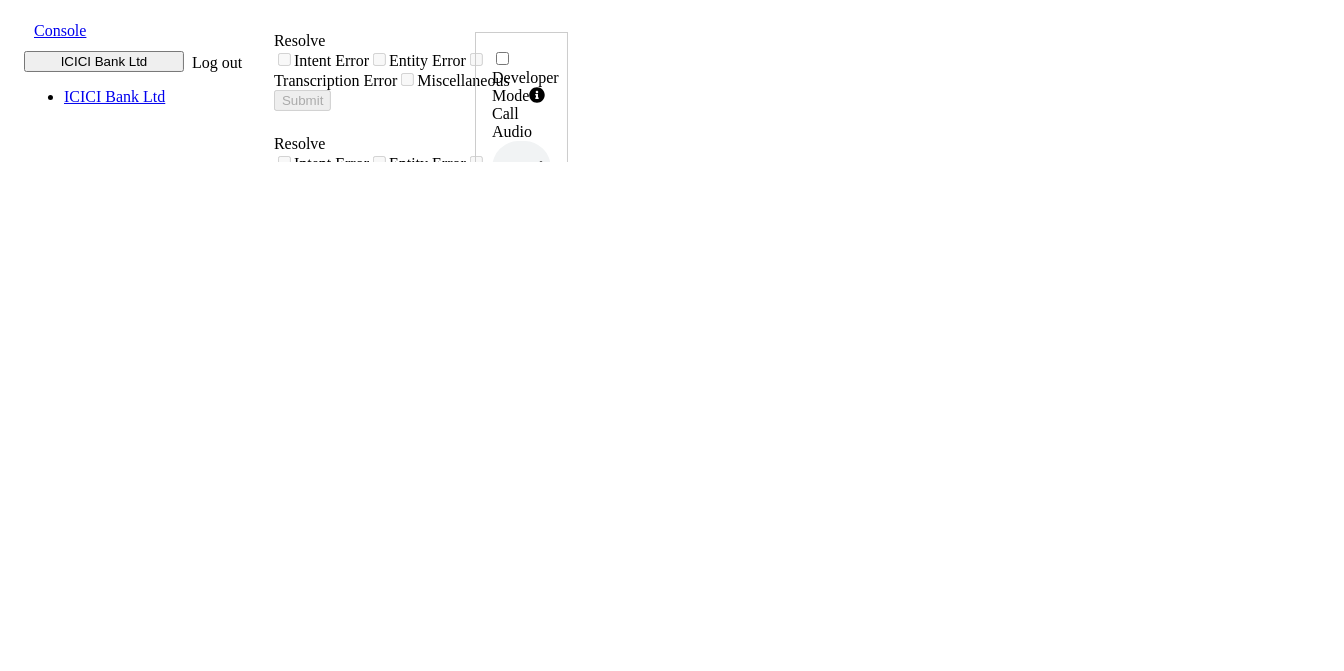 drag, startPoint x: 1217, startPoint y: 445, endPoint x: 1270, endPoint y: 446, distance: 53.009434 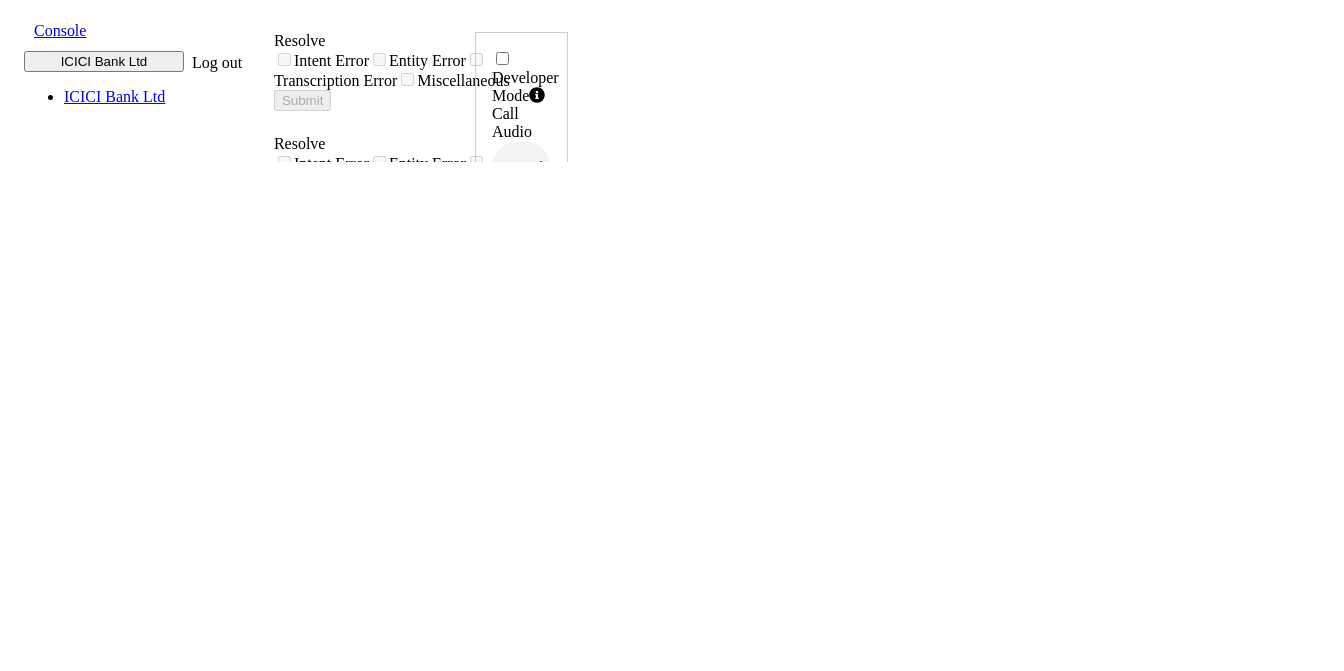 scroll, scrollTop: 0, scrollLeft: 0, axis: both 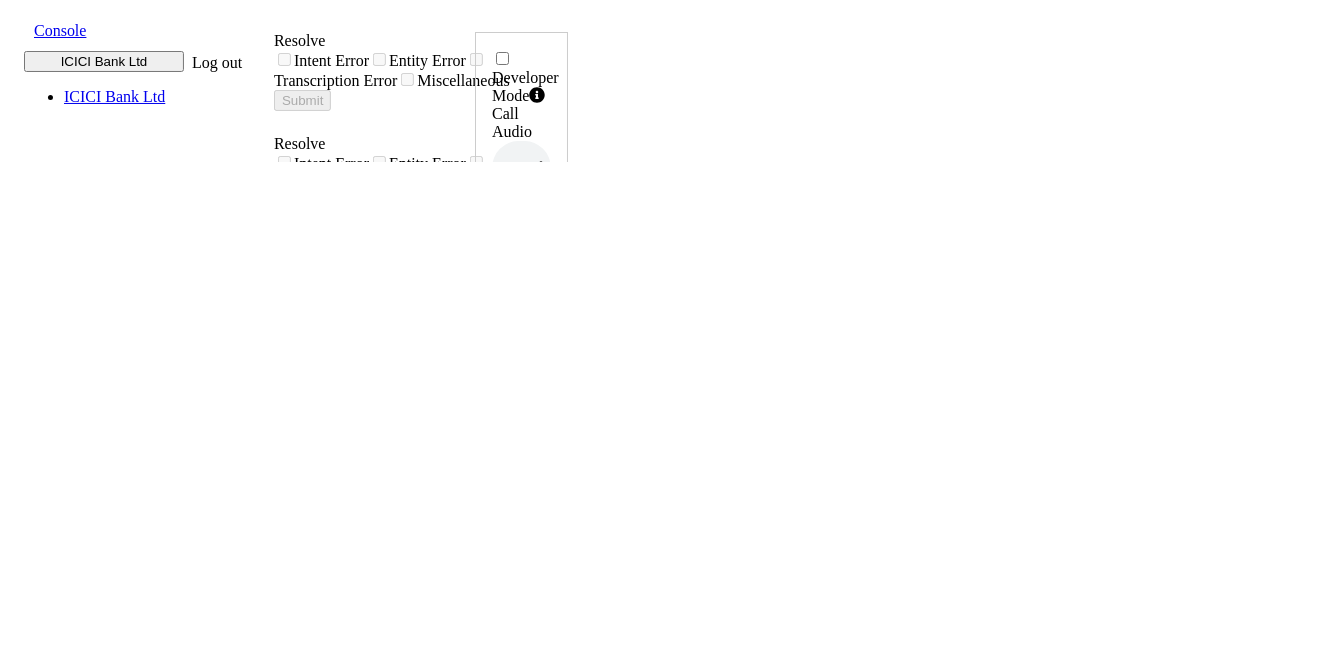 click 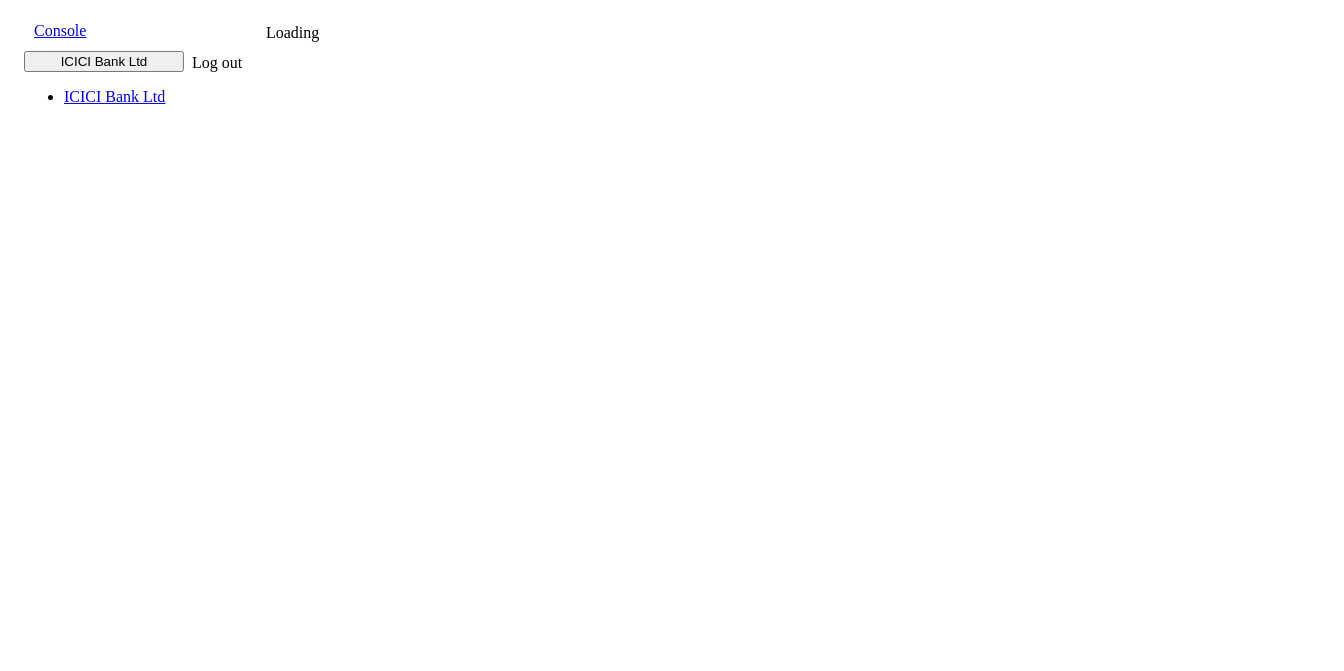 scroll, scrollTop: 0, scrollLeft: 0, axis: both 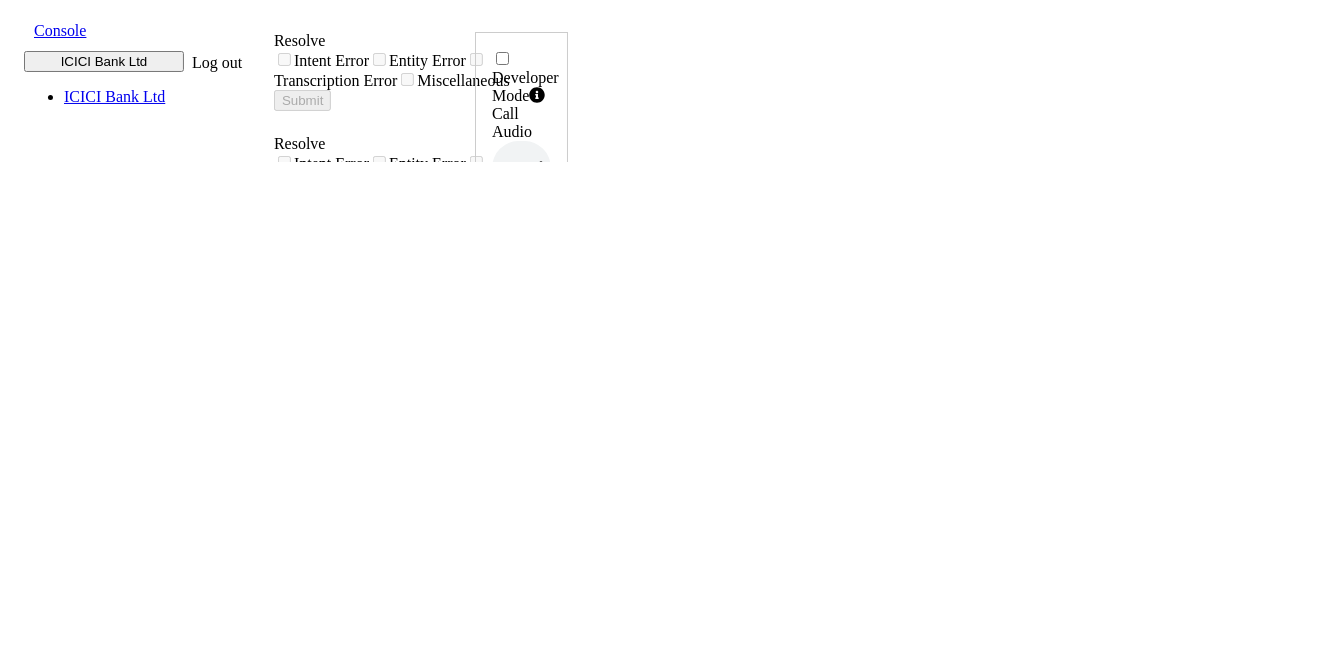 click 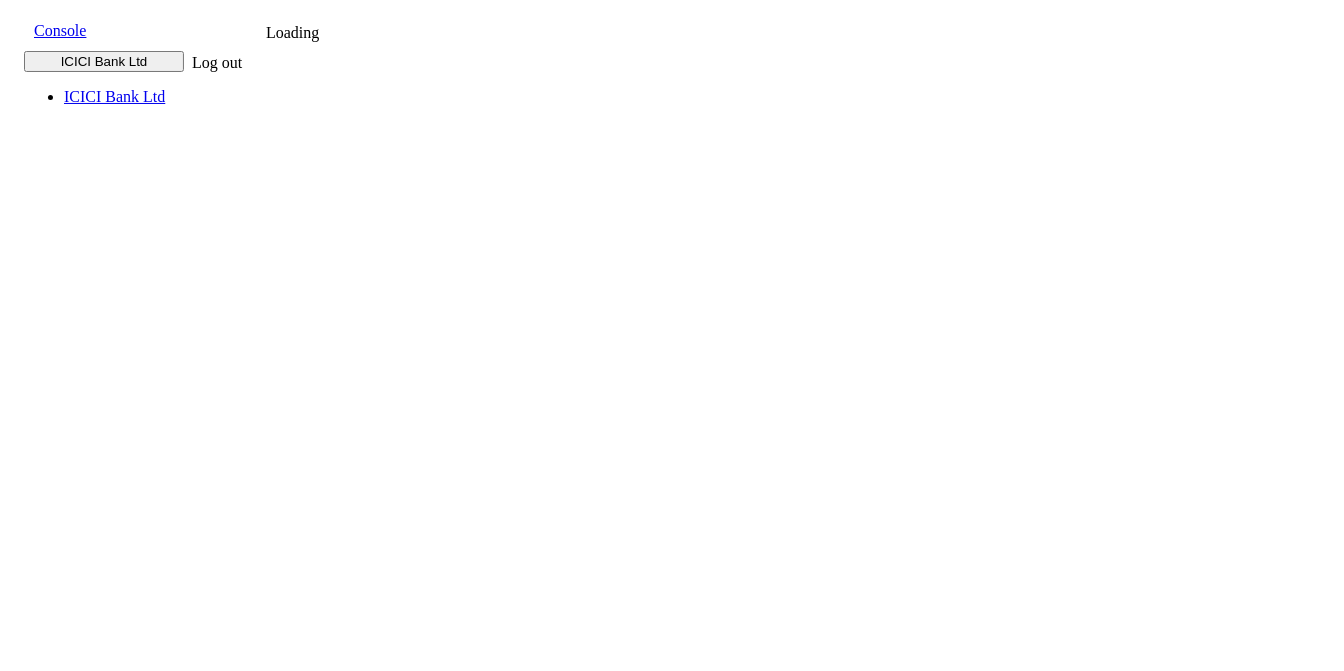 scroll, scrollTop: 0, scrollLeft: 0, axis: both 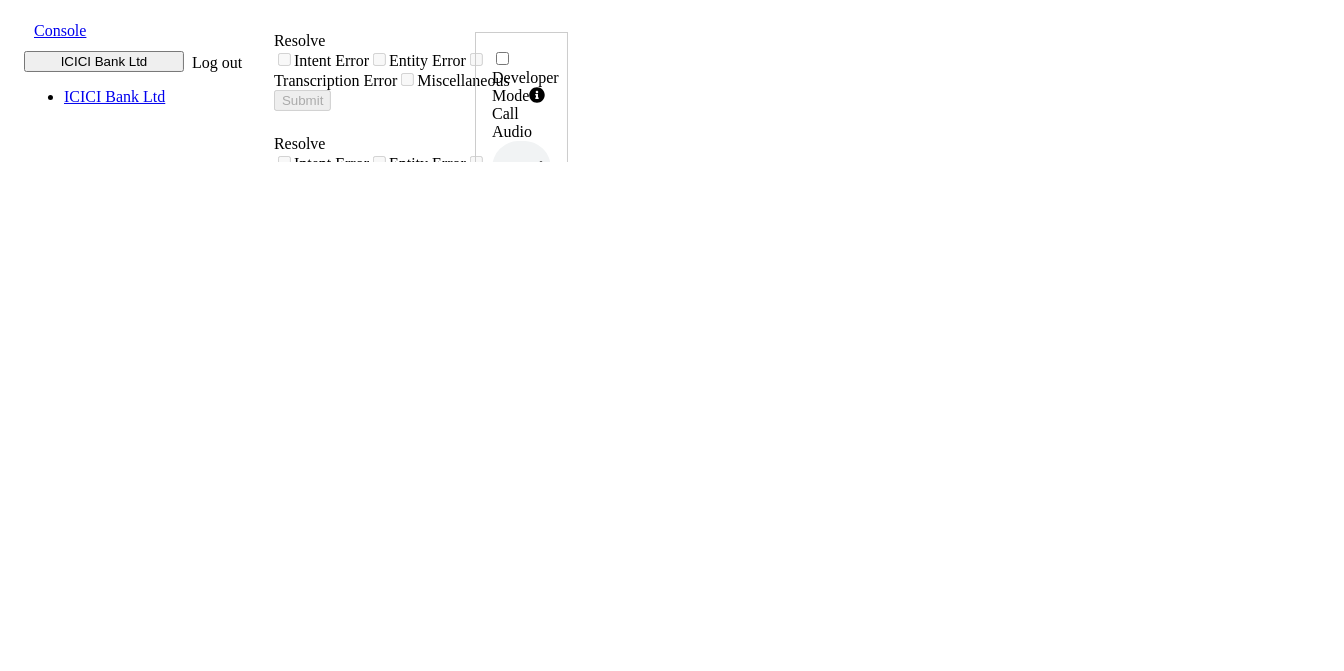 click 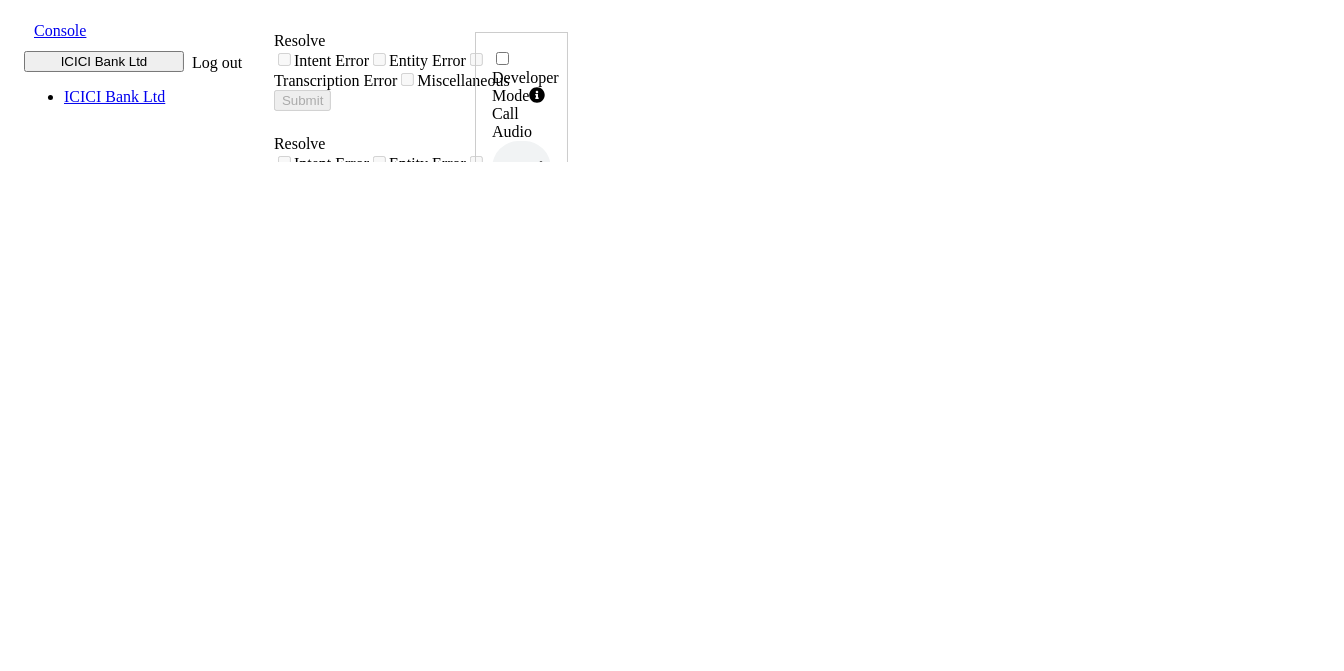drag, startPoint x: 1202, startPoint y: 451, endPoint x: 1249, endPoint y: 448, distance: 47.095646 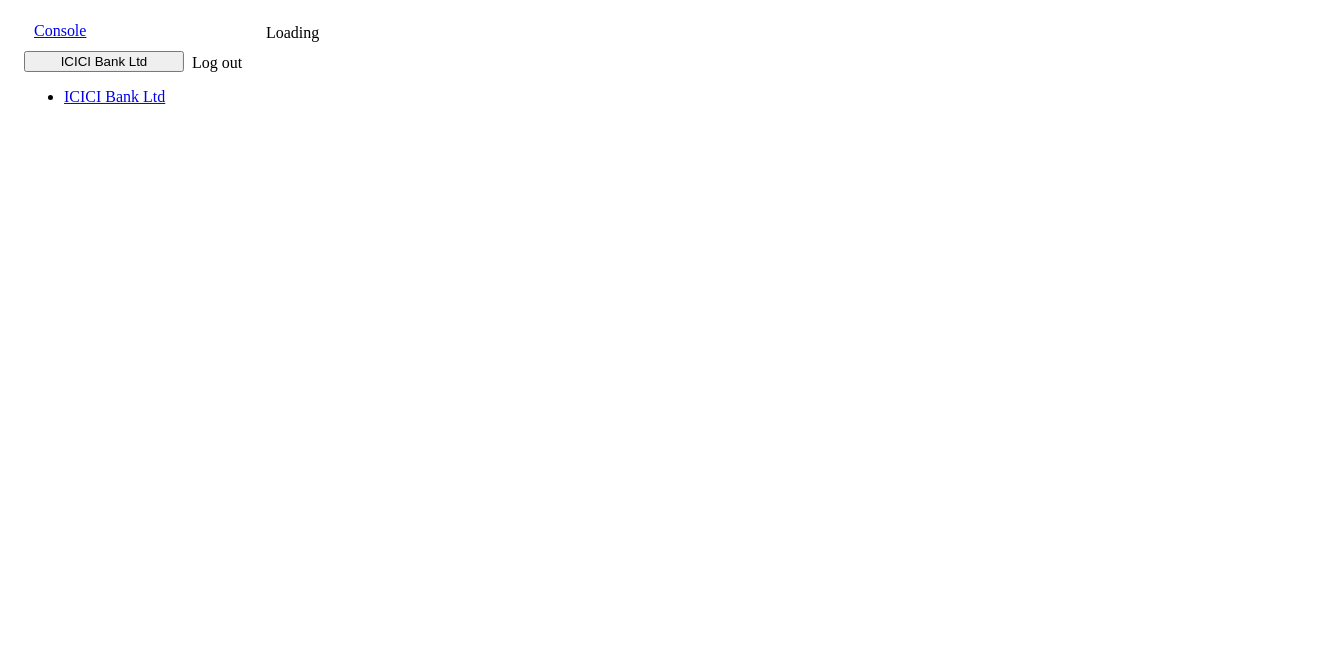 scroll, scrollTop: 0, scrollLeft: 0, axis: both 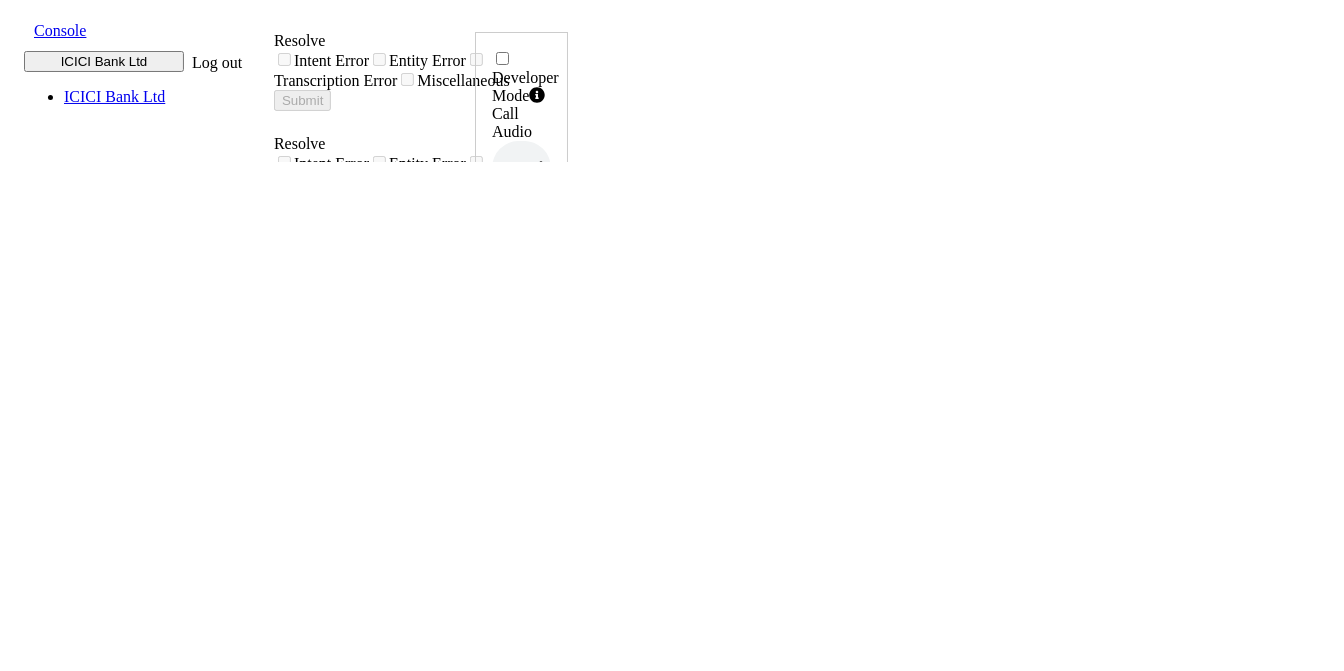click 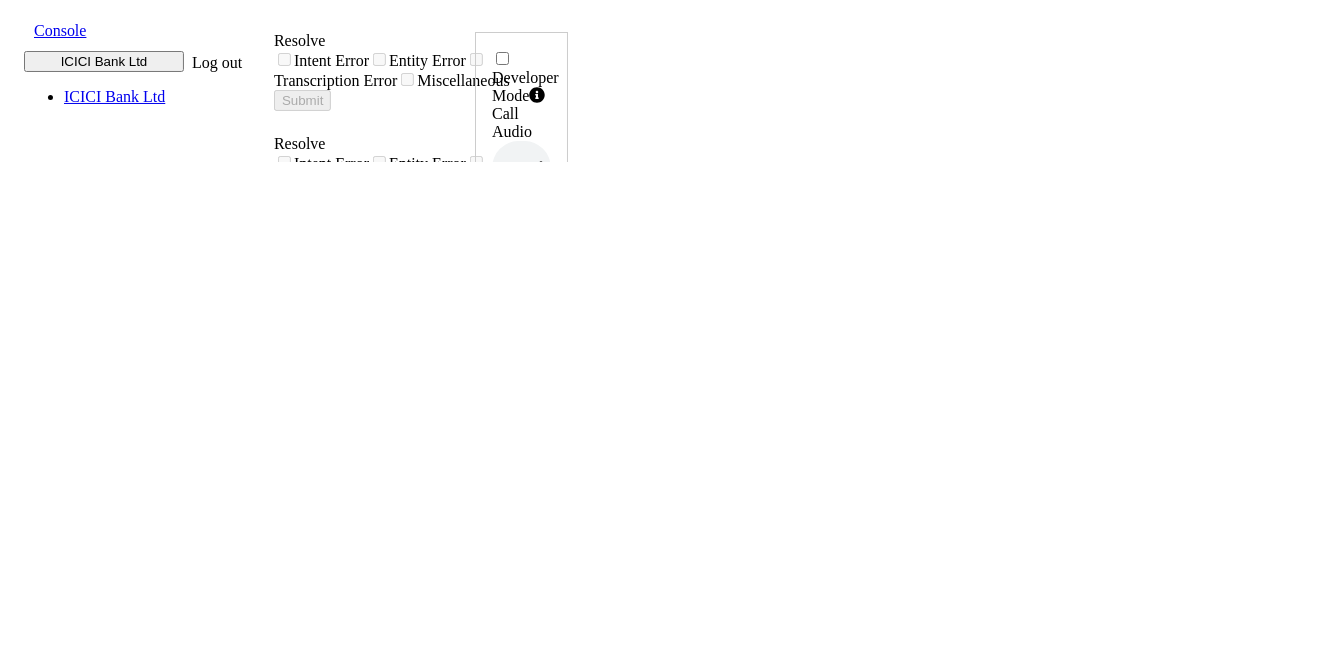 drag, startPoint x: 1230, startPoint y: 439, endPoint x: 1270, endPoint y: 447, distance: 40.792156 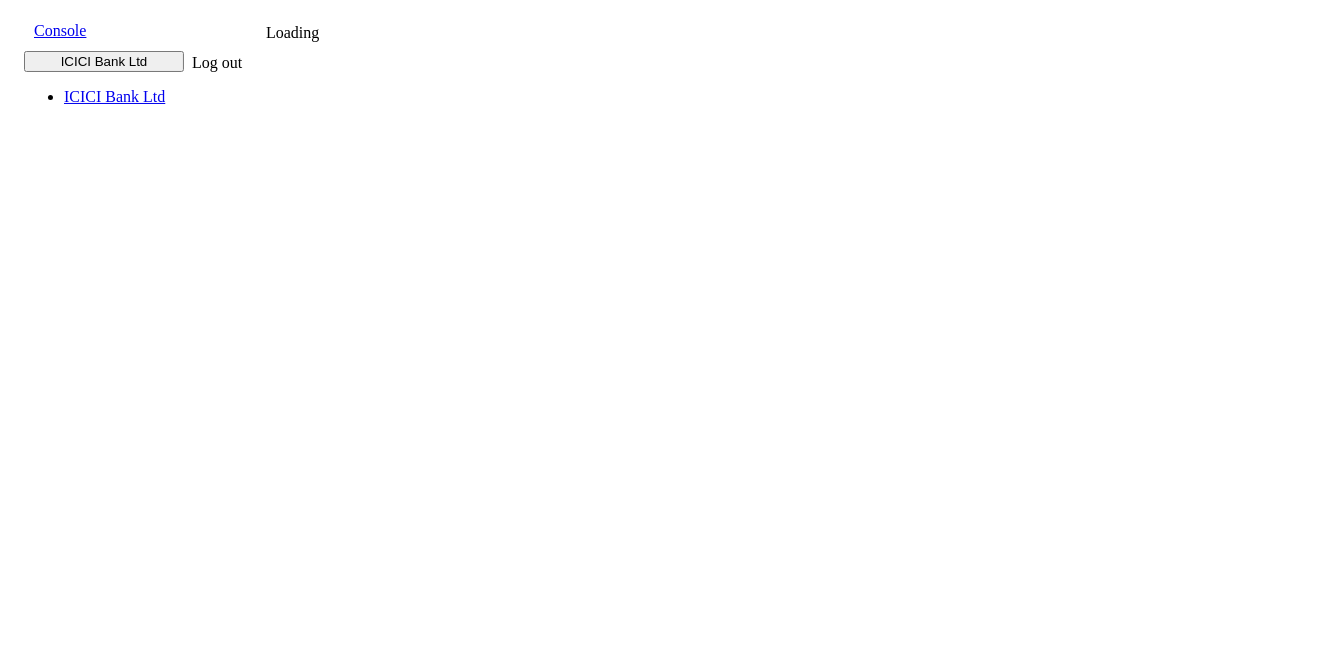 scroll, scrollTop: 0, scrollLeft: 0, axis: both 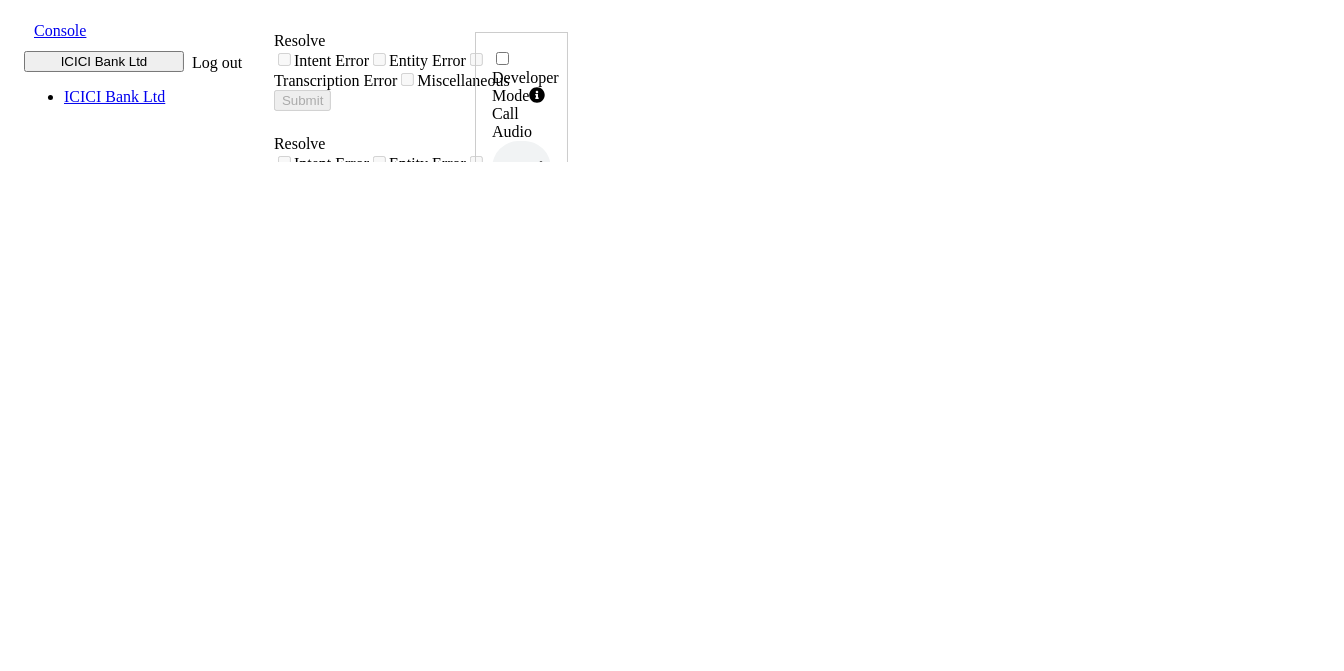 click 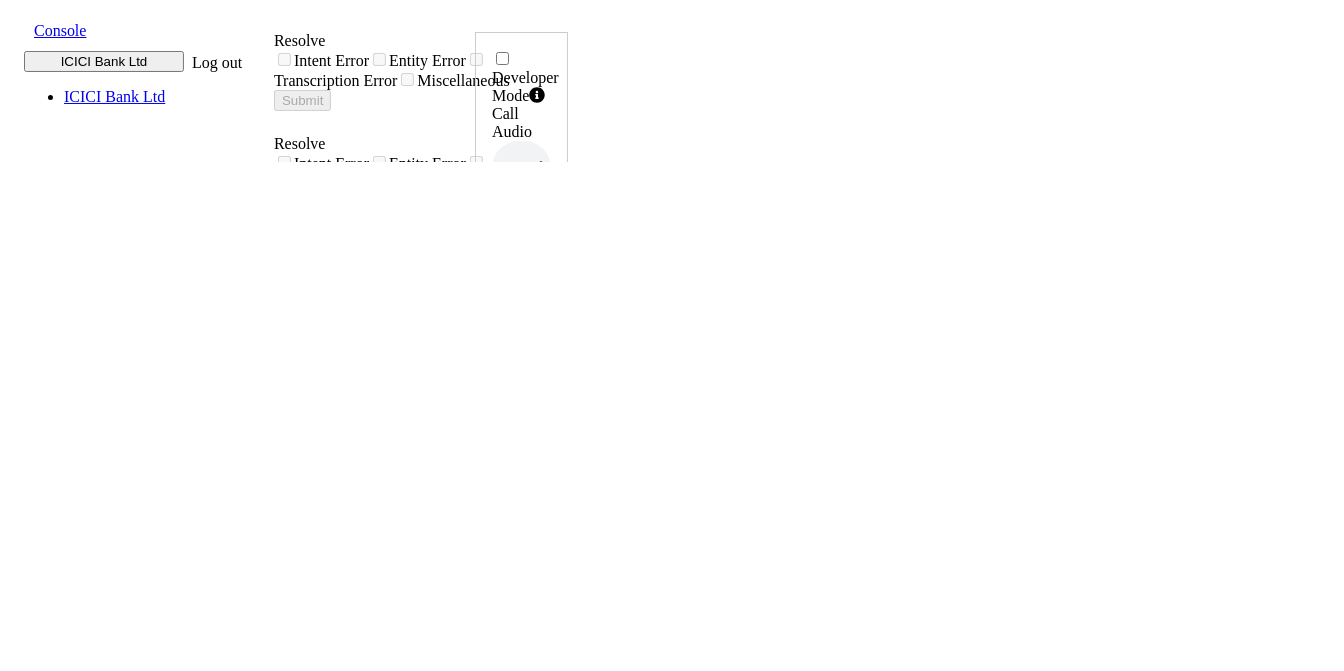 click 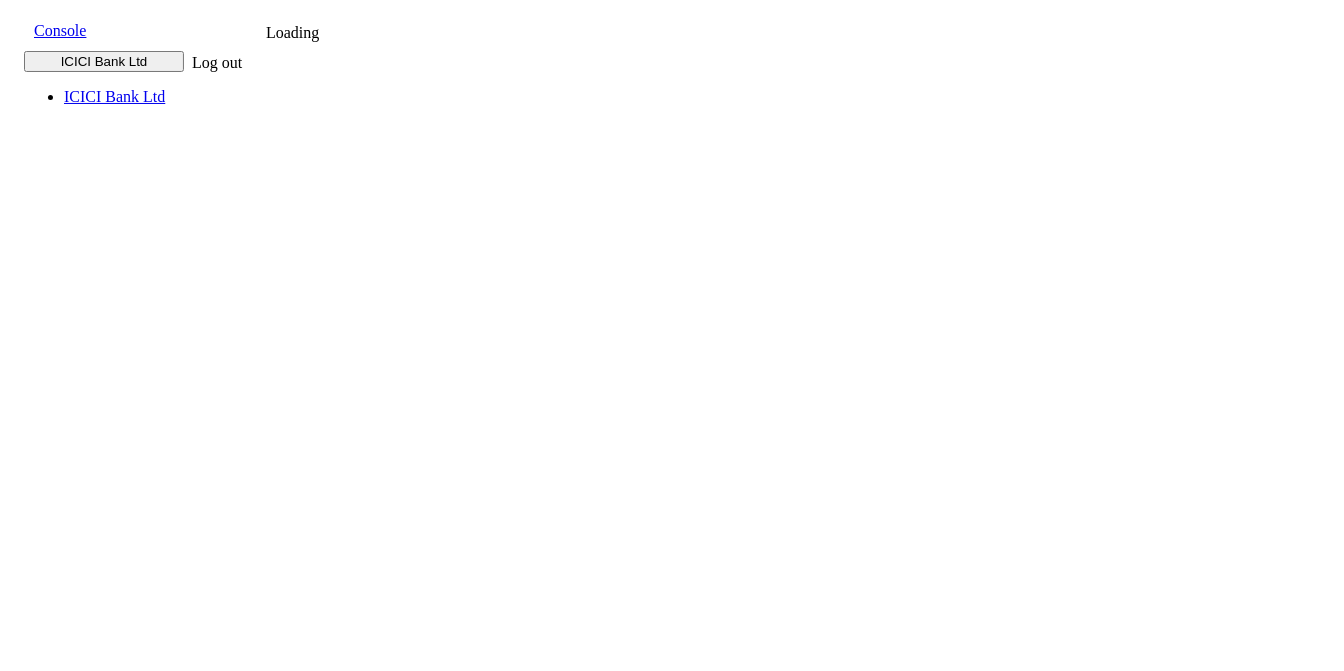 scroll, scrollTop: 0, scrollLeft: 0, axis: both 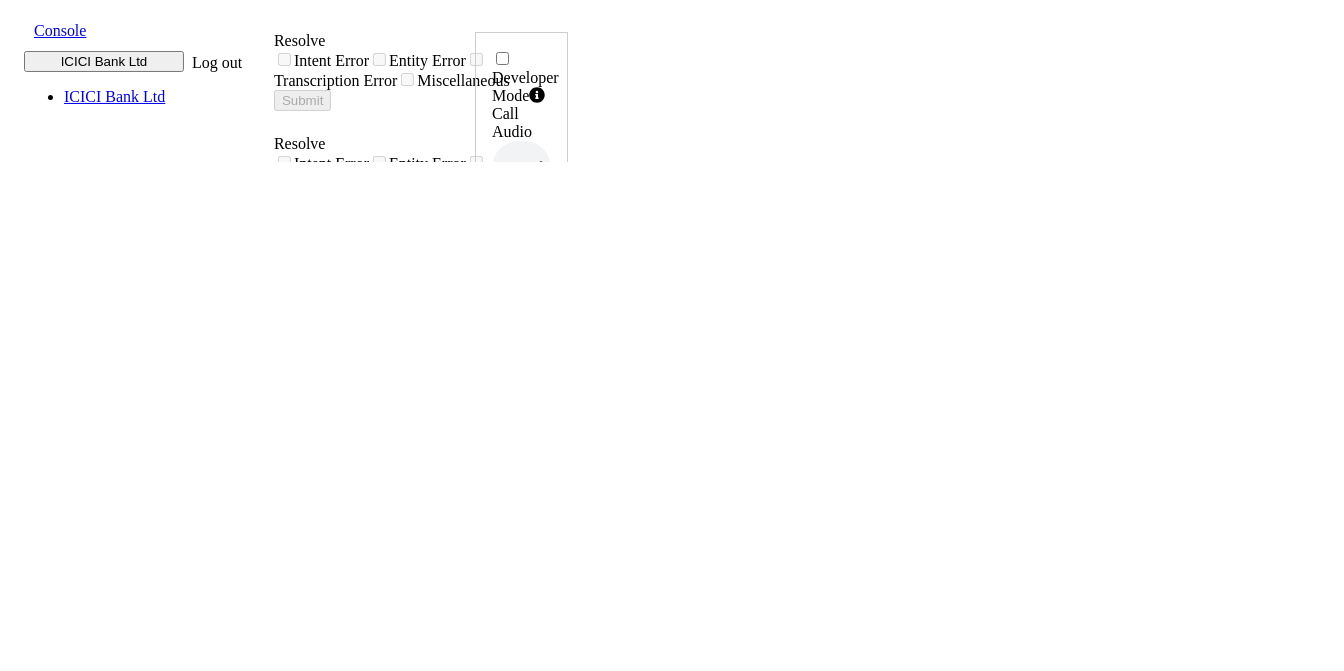 click 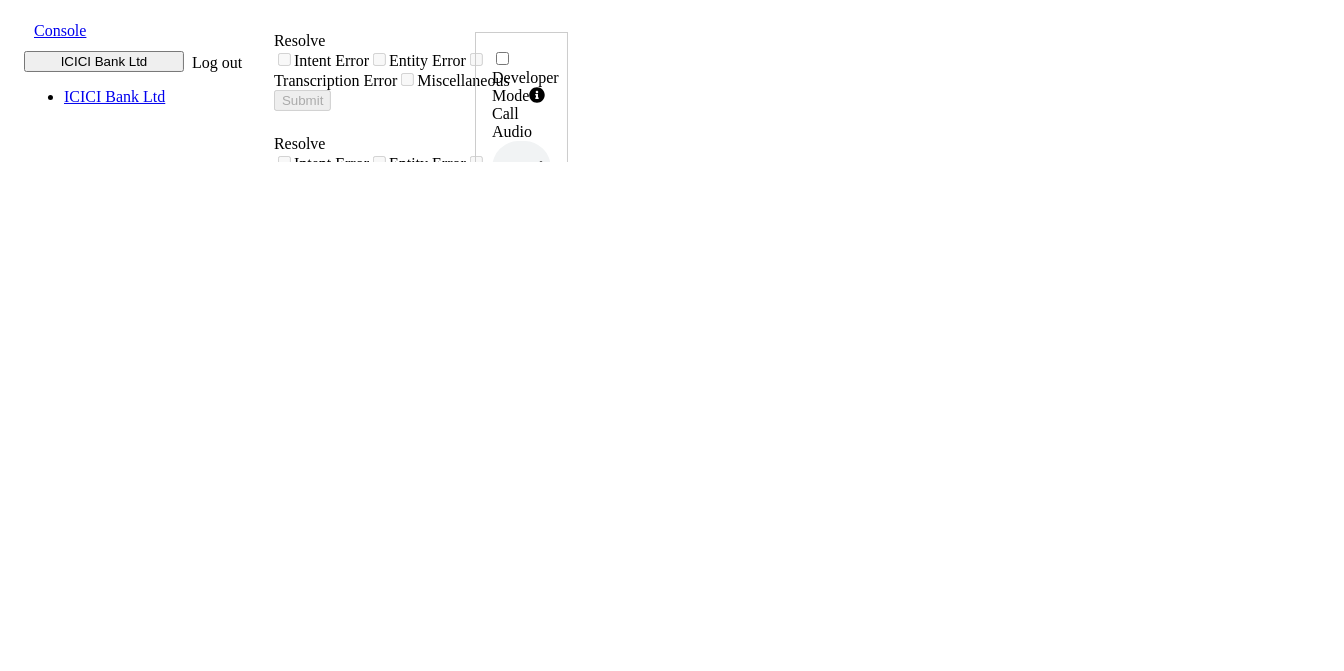 drag, startPoint x: 1210, startPoint y: 437, endPoint x: 1270, endPoint y: 437, distance: 60 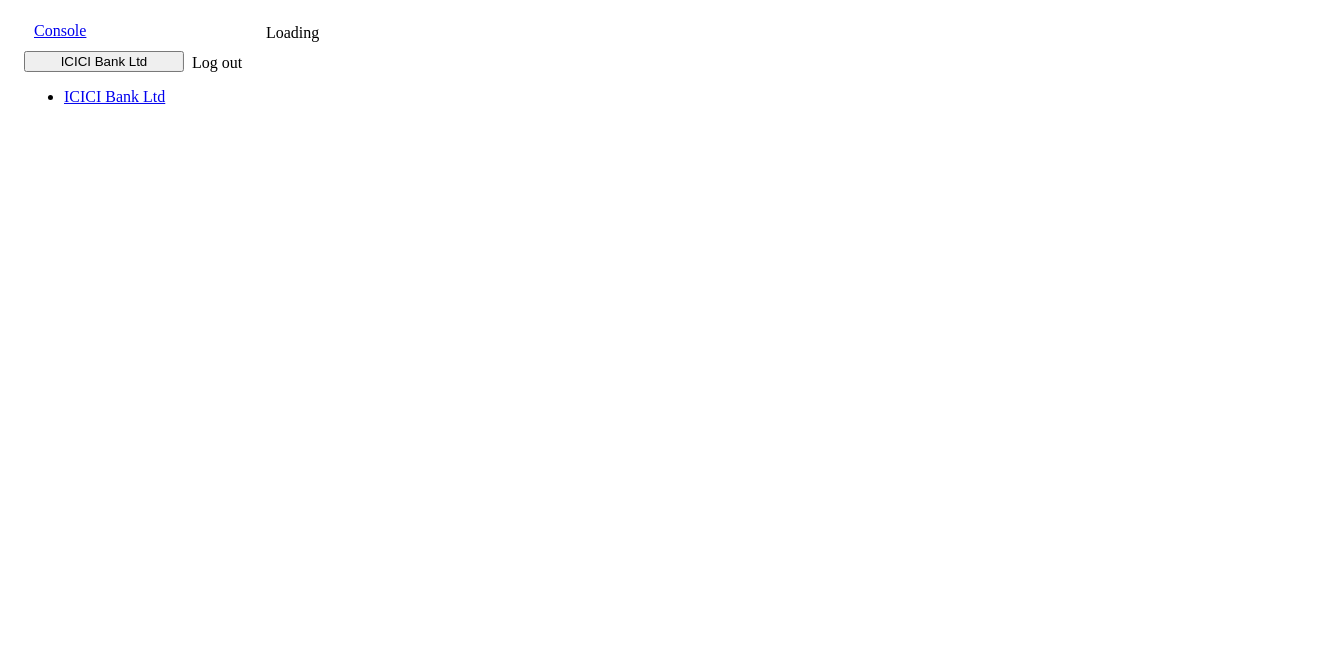 scroll, scrollTop: 0, scrollLeft: 0, axis: both 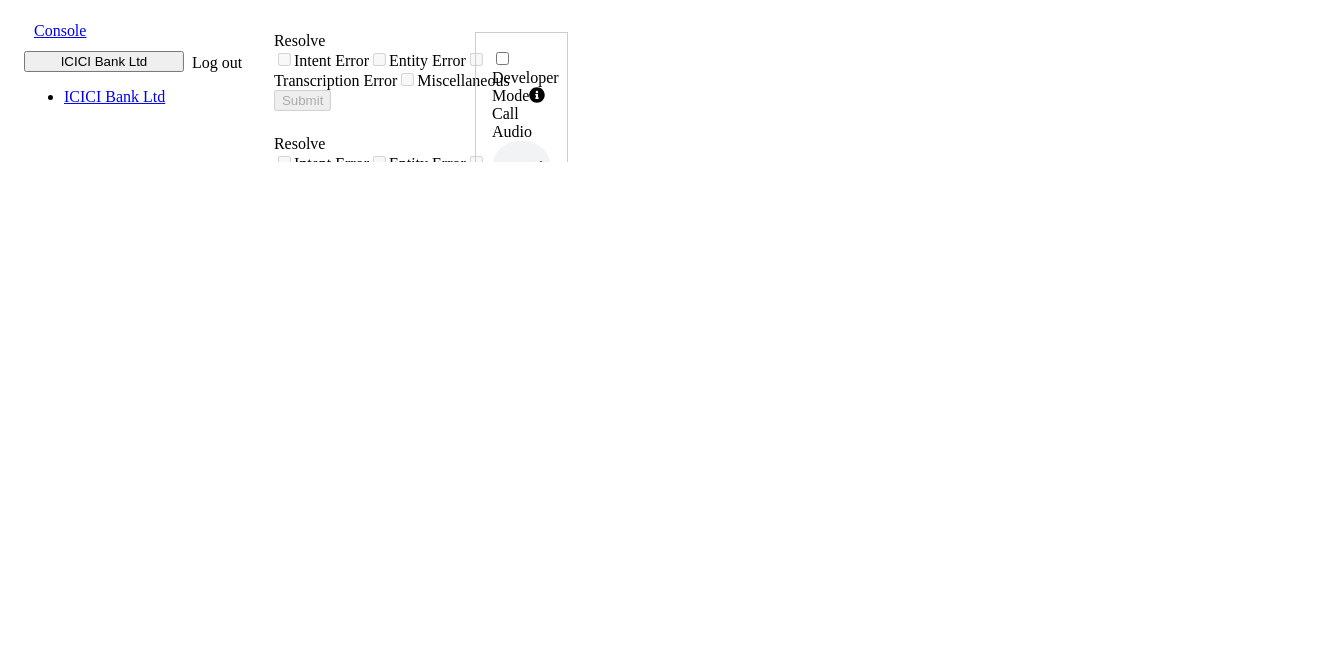 click 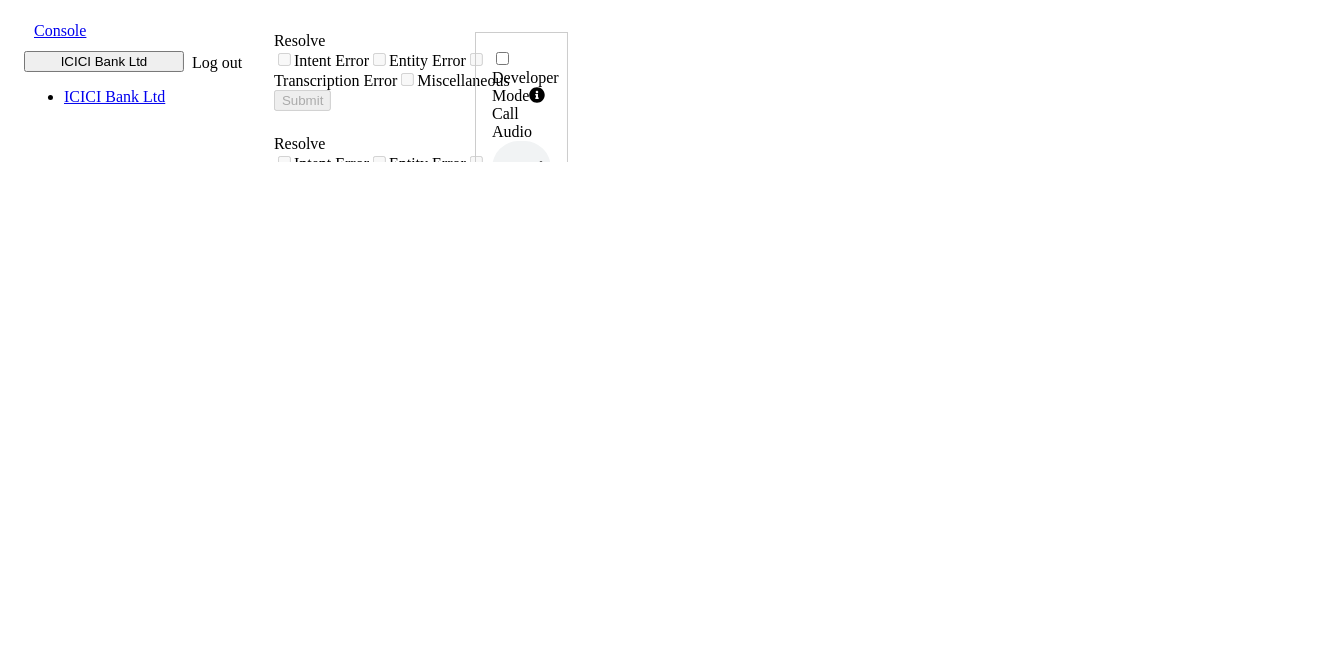 drag, startPoint x: 1203, startPoint y: 442, endPoint x: 1271, endPoint y: 448, distance: 68.26419 